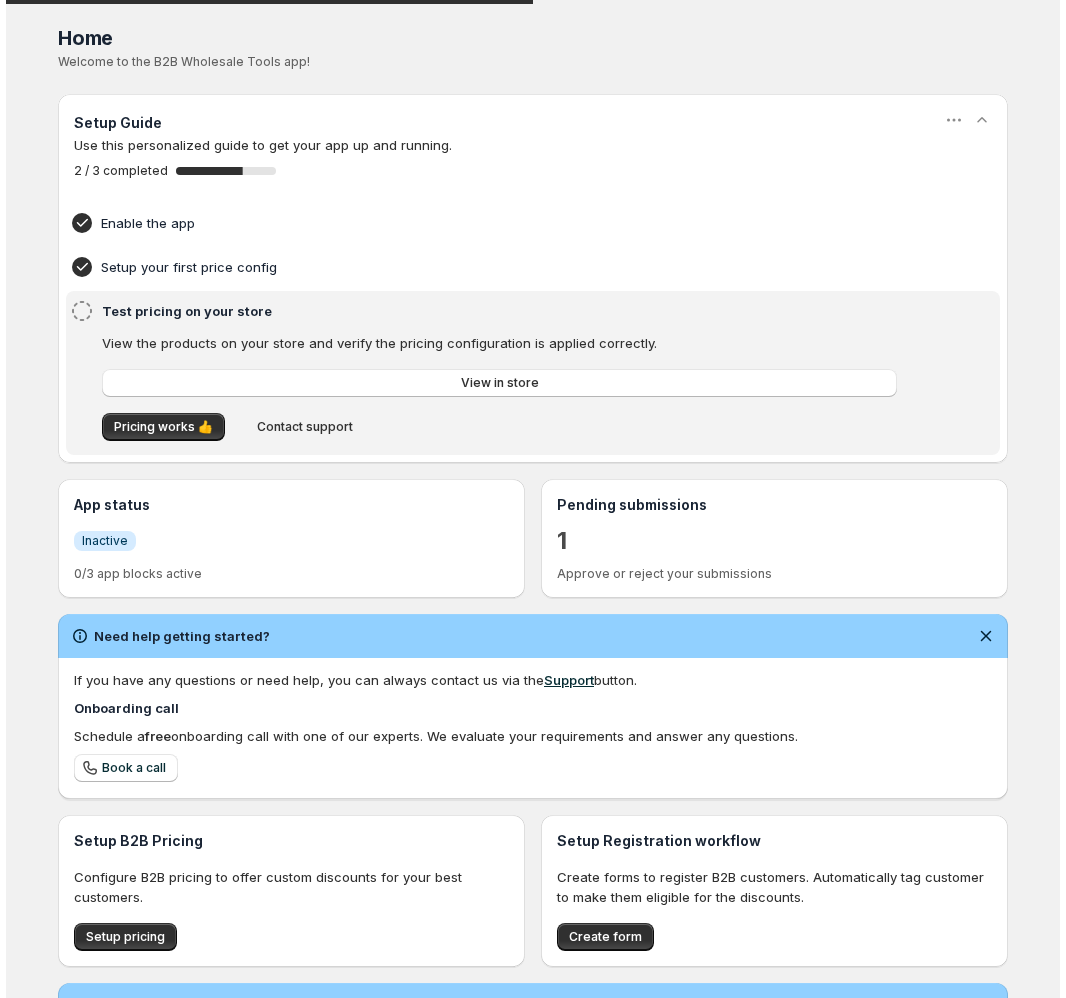 scroll, scrollTop: 0, scrollLeft: 0, axis: both 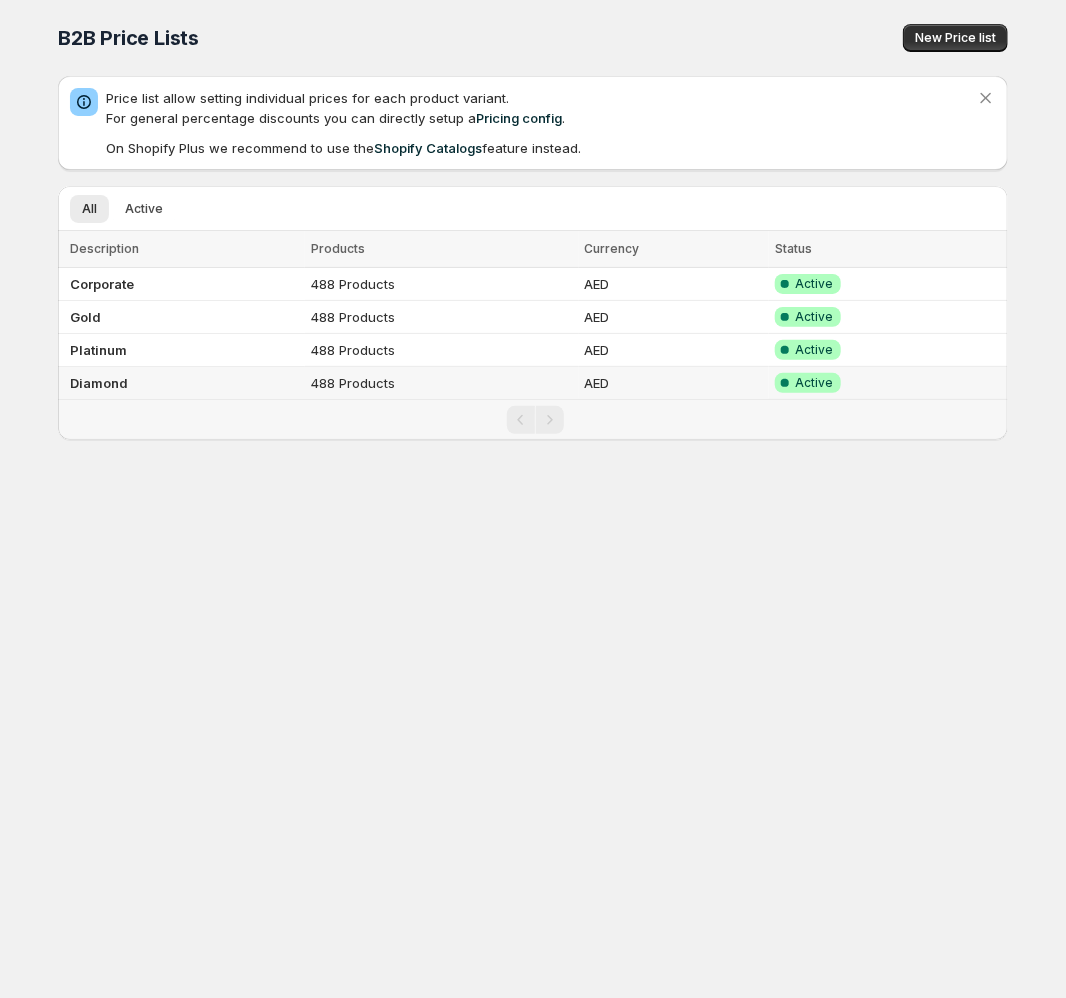 click on "Diamond" at bounding box center [99, 383] 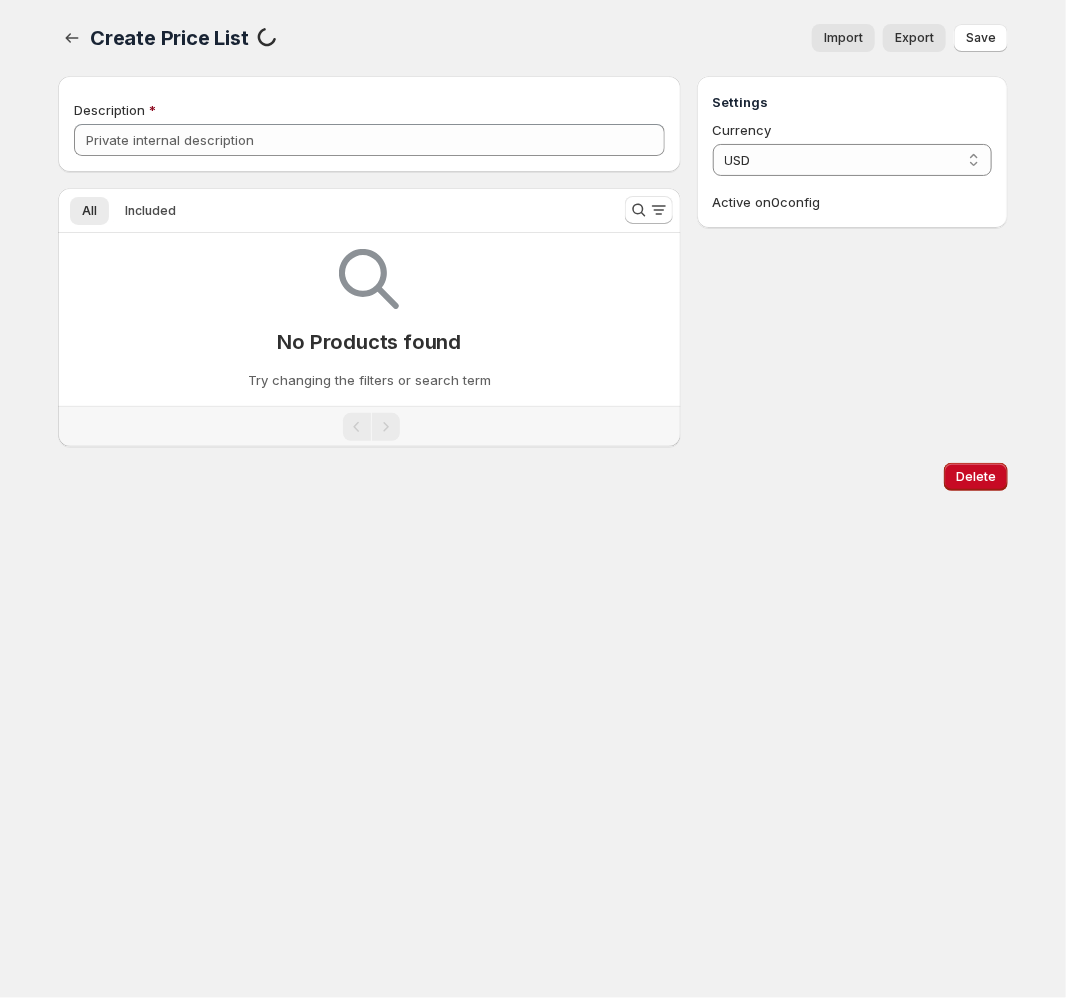 type on "Diamond" 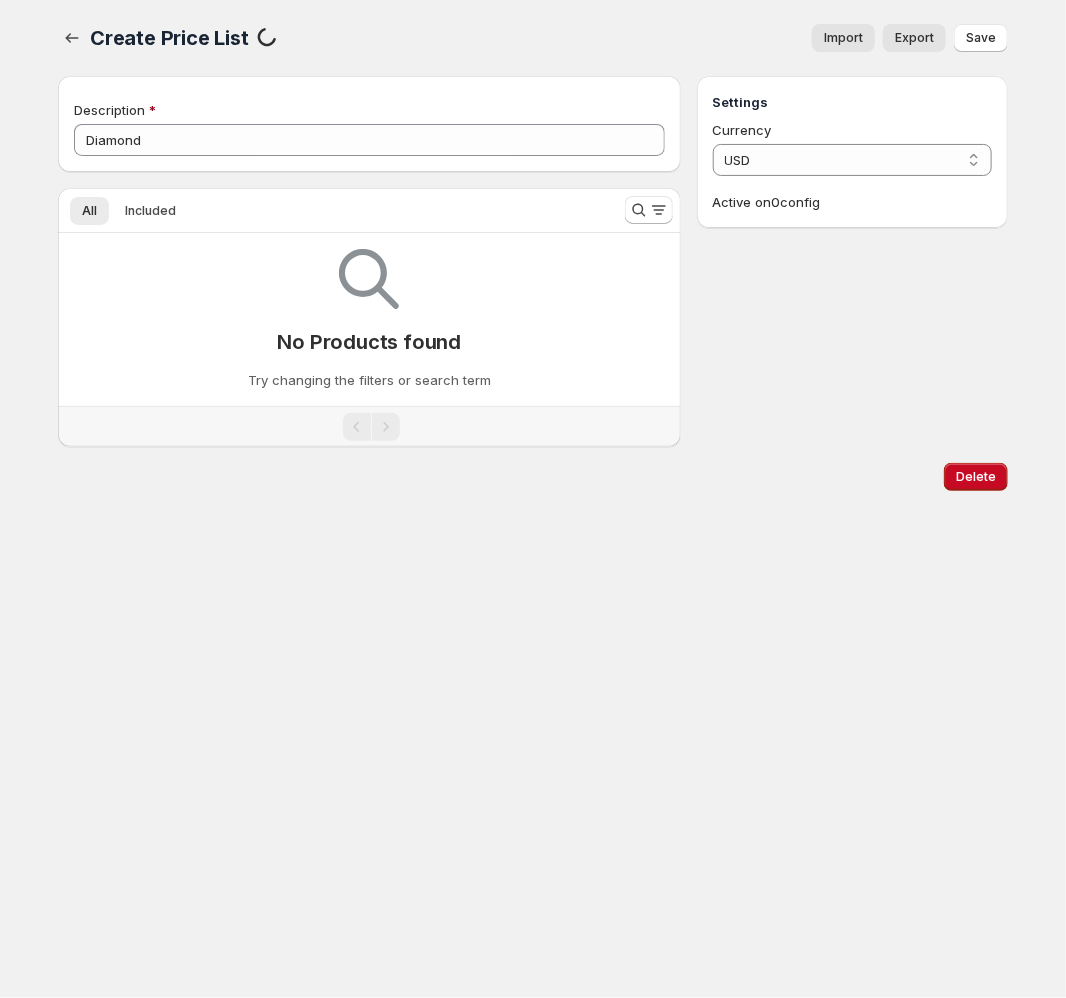 select on "AED" 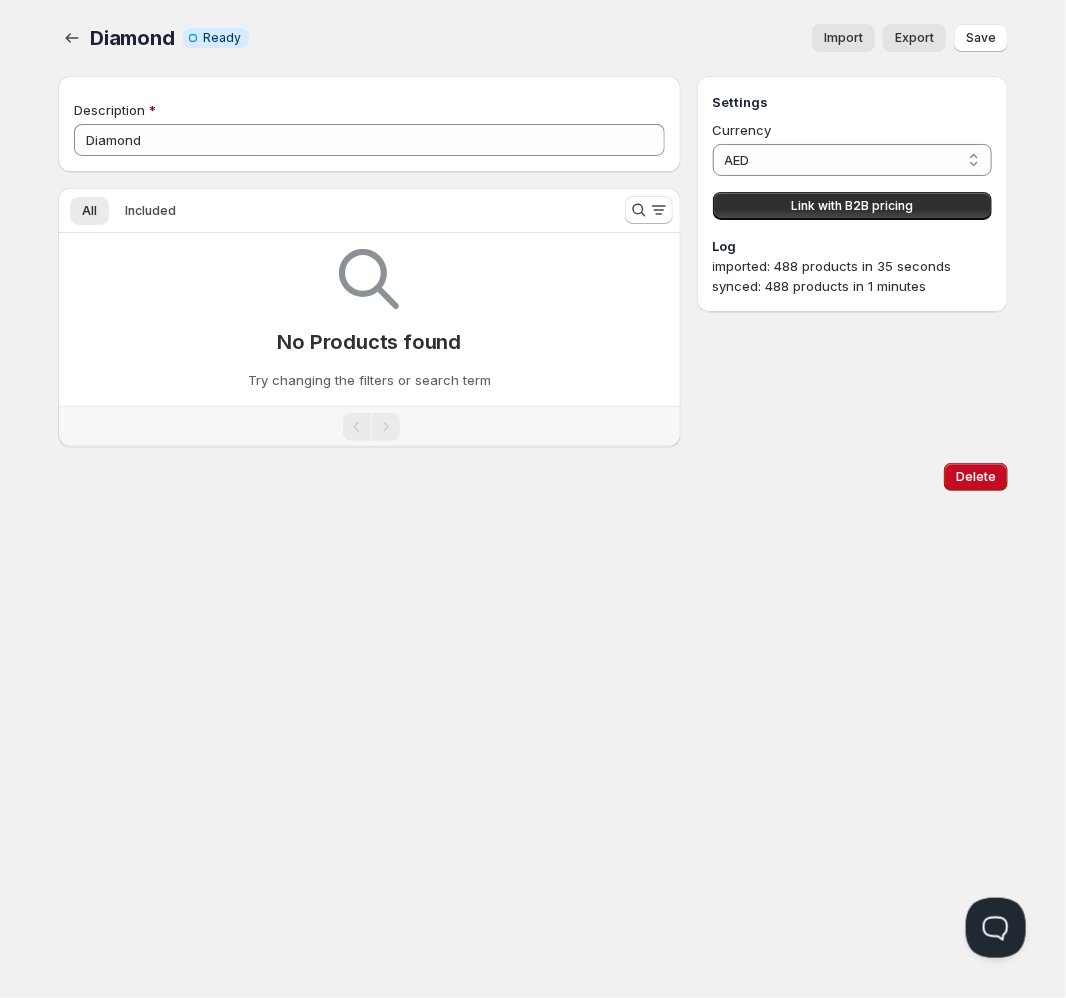 scroll, scrollTop: 0, scrollLeft: 0, axis: both 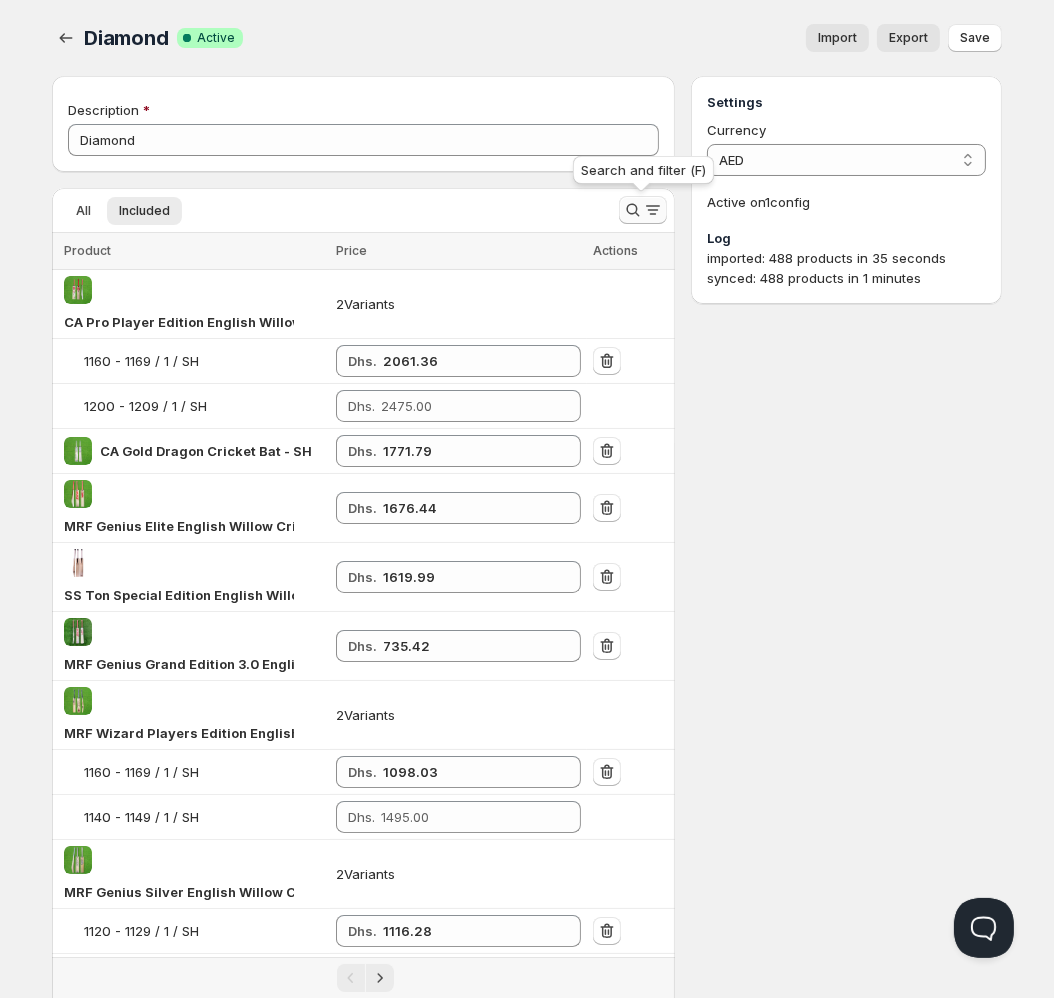 click 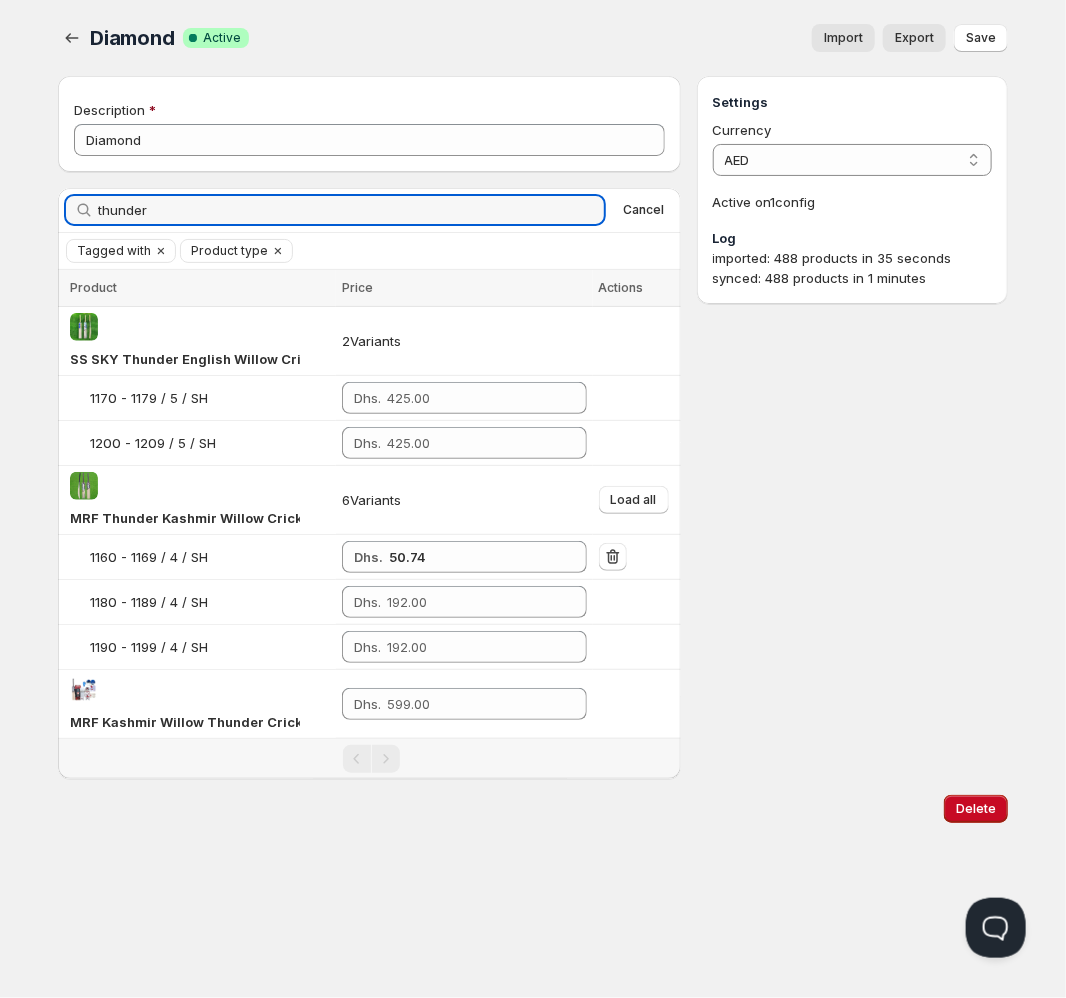 type on "thunder" 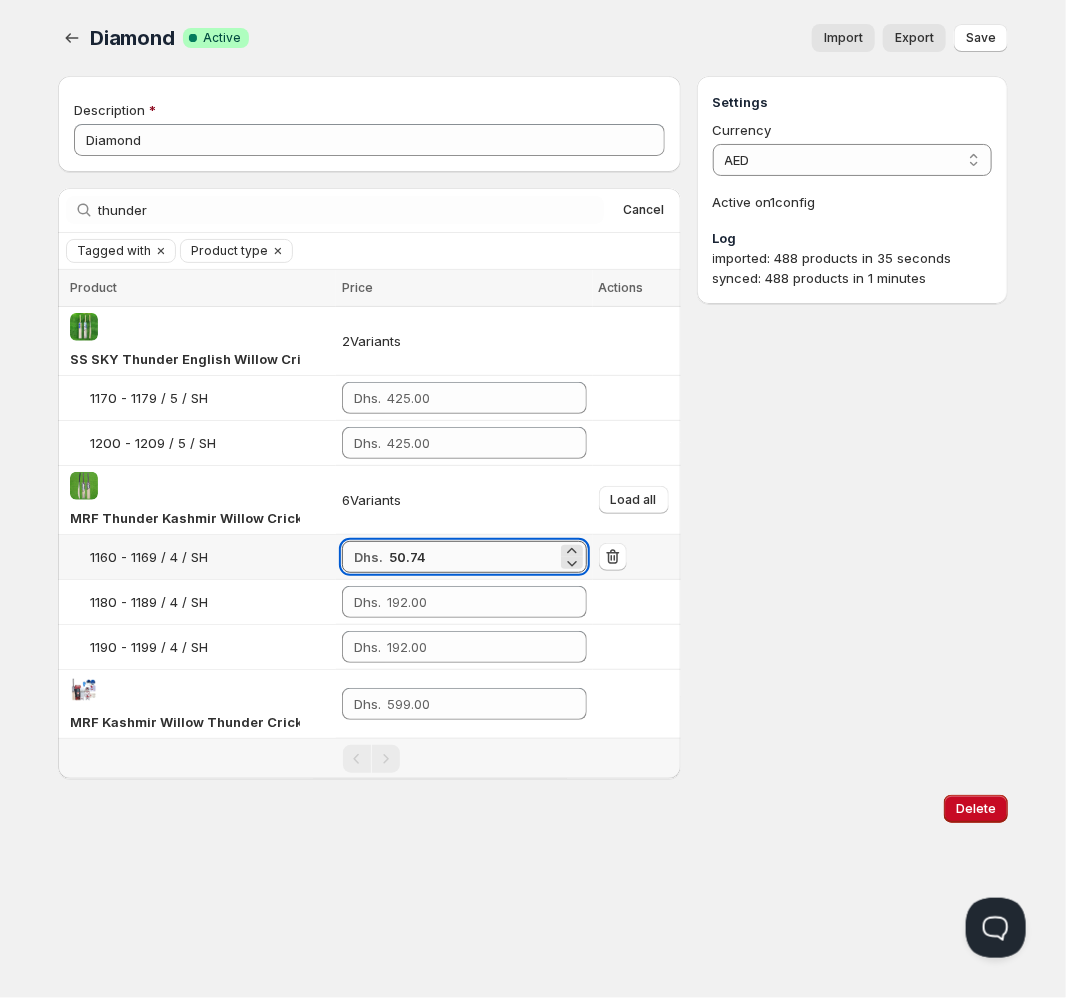 click on "50.74" at bounding box center [473, 557] 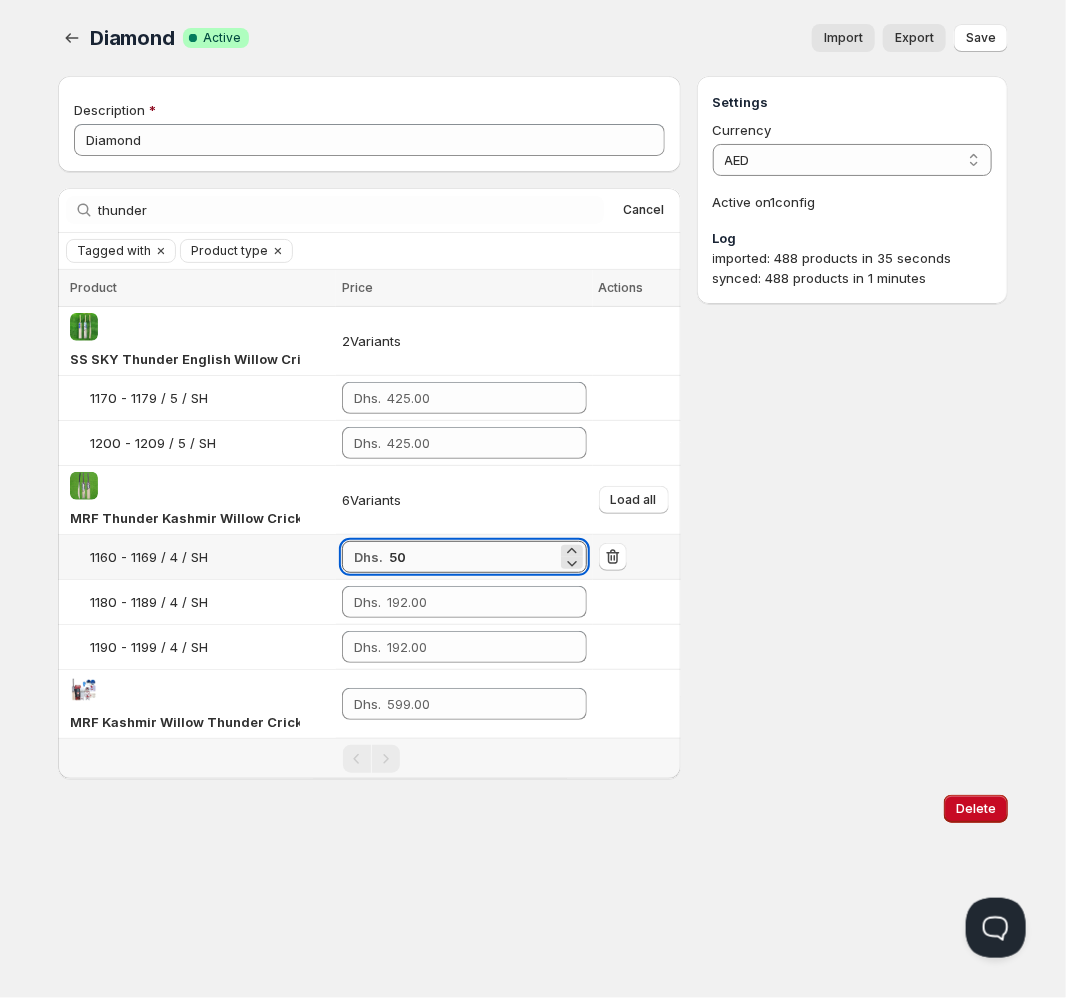 type on "5" 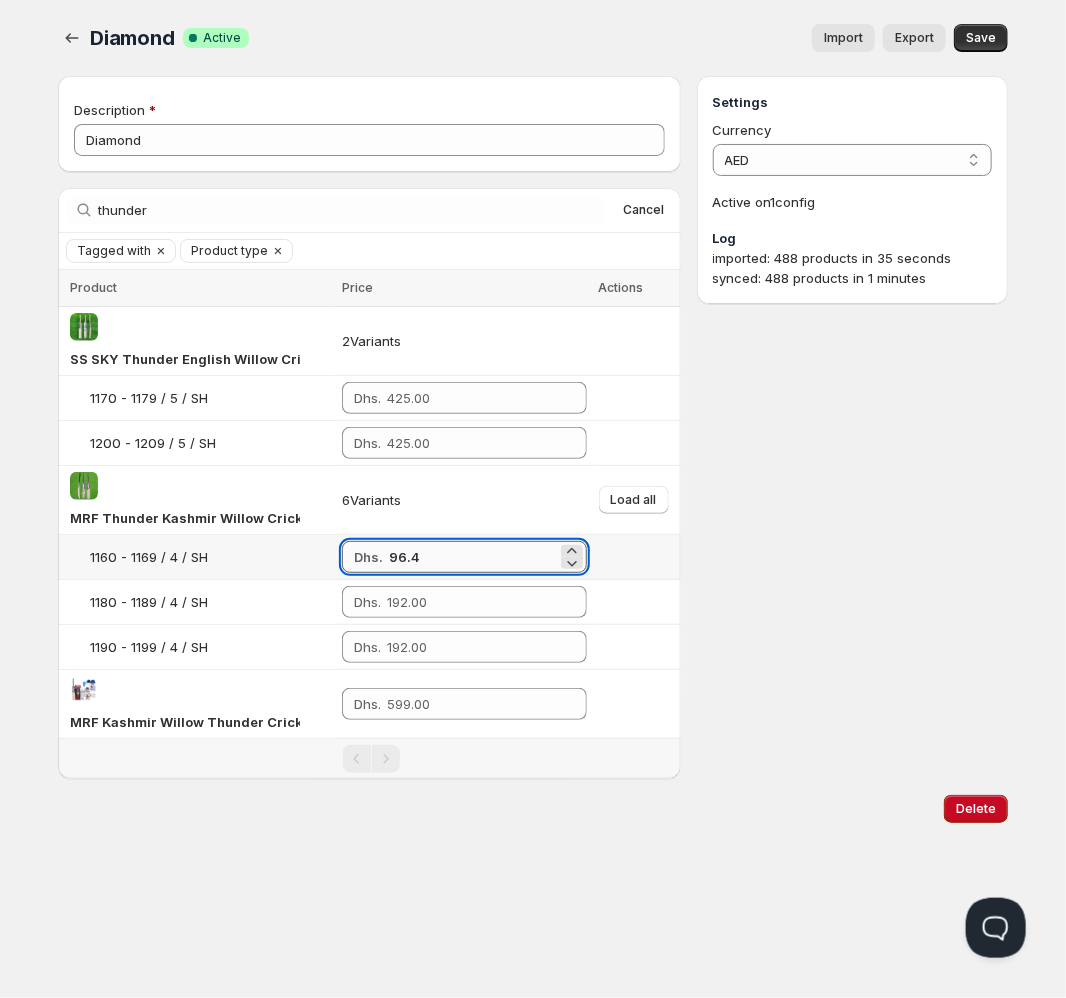 type on "96.4" 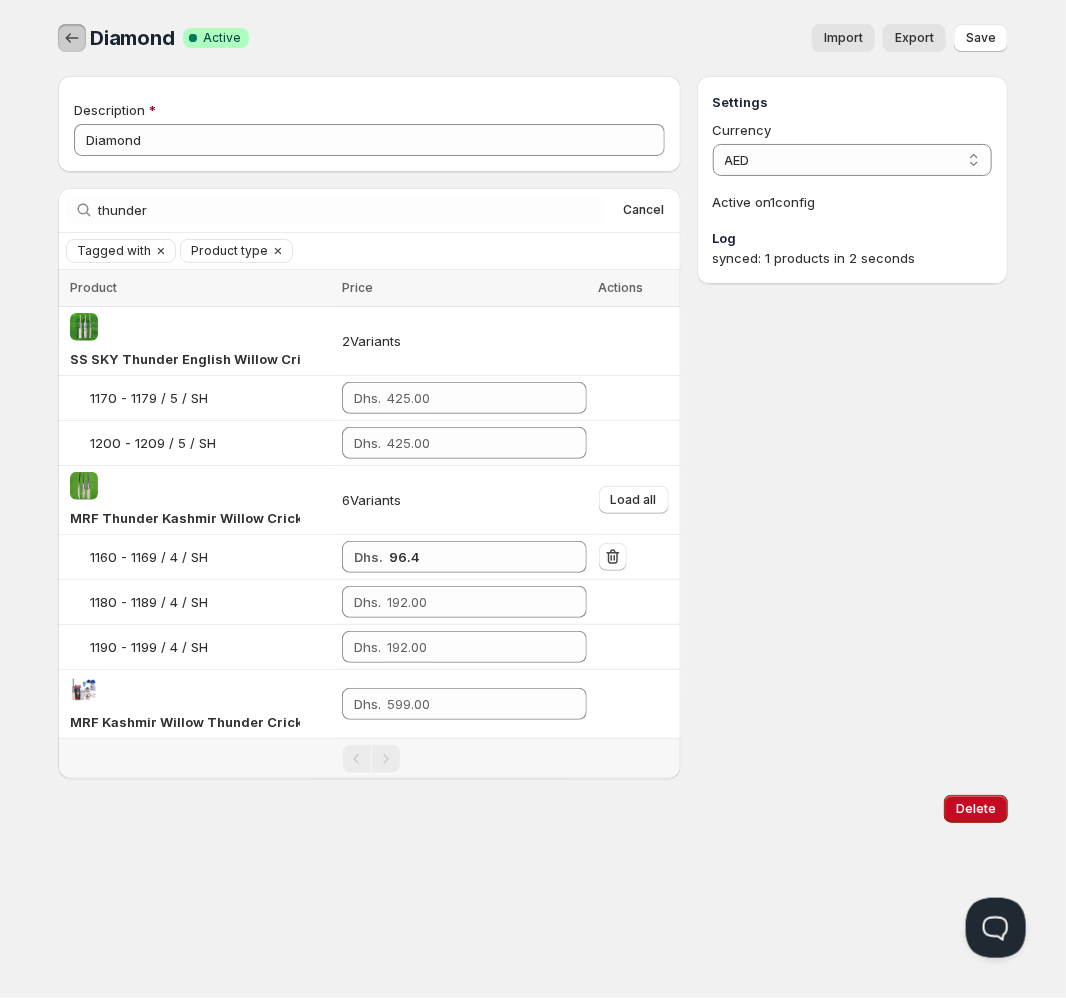 click 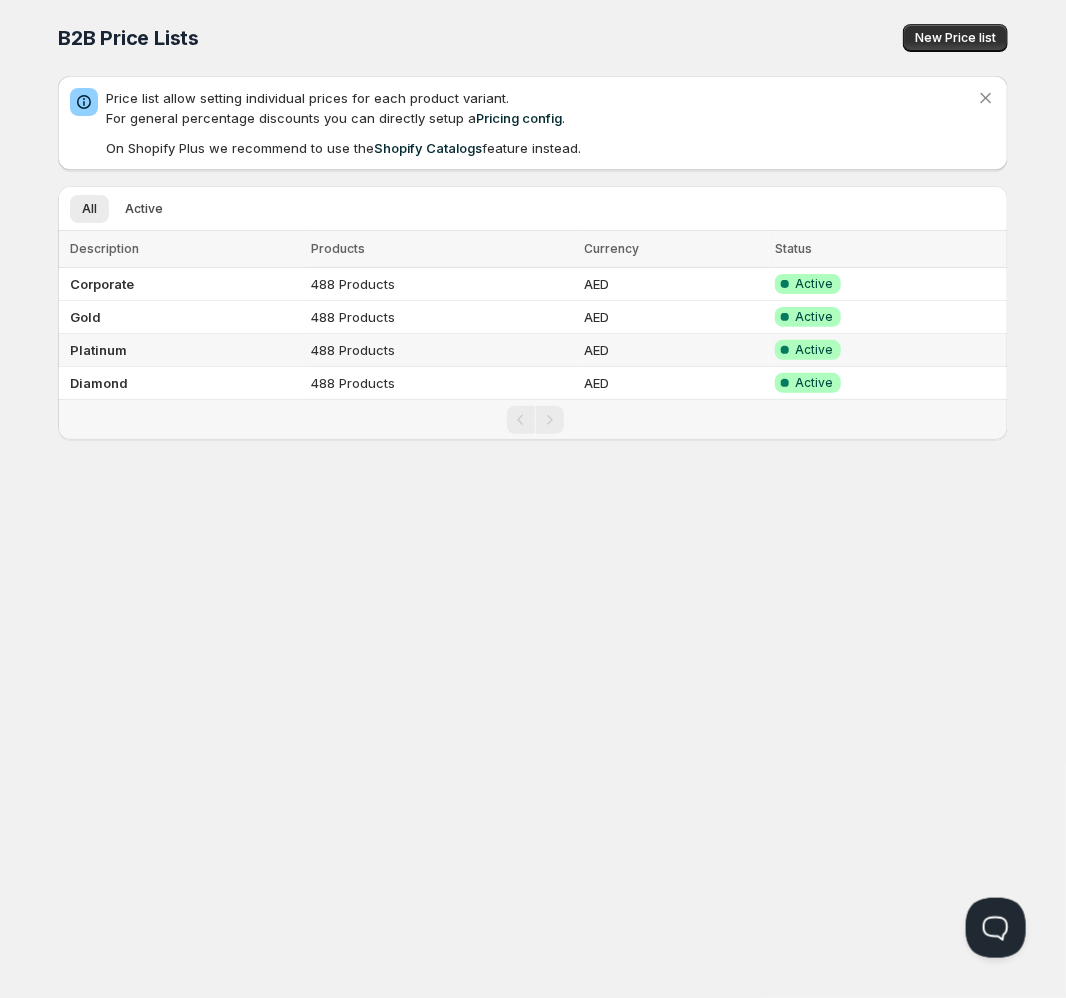 click on "Platinum" at bounding box center (181, 350) 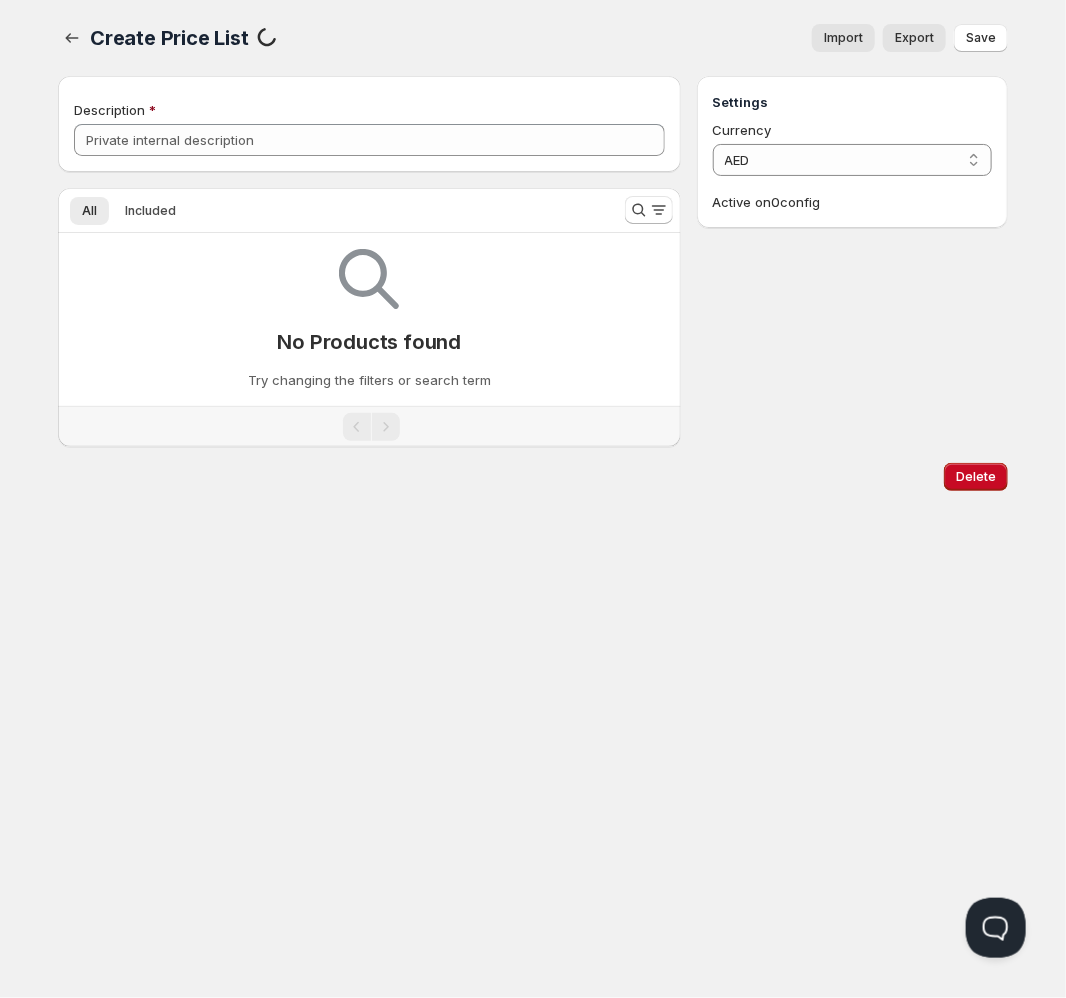 type on "Platinum" 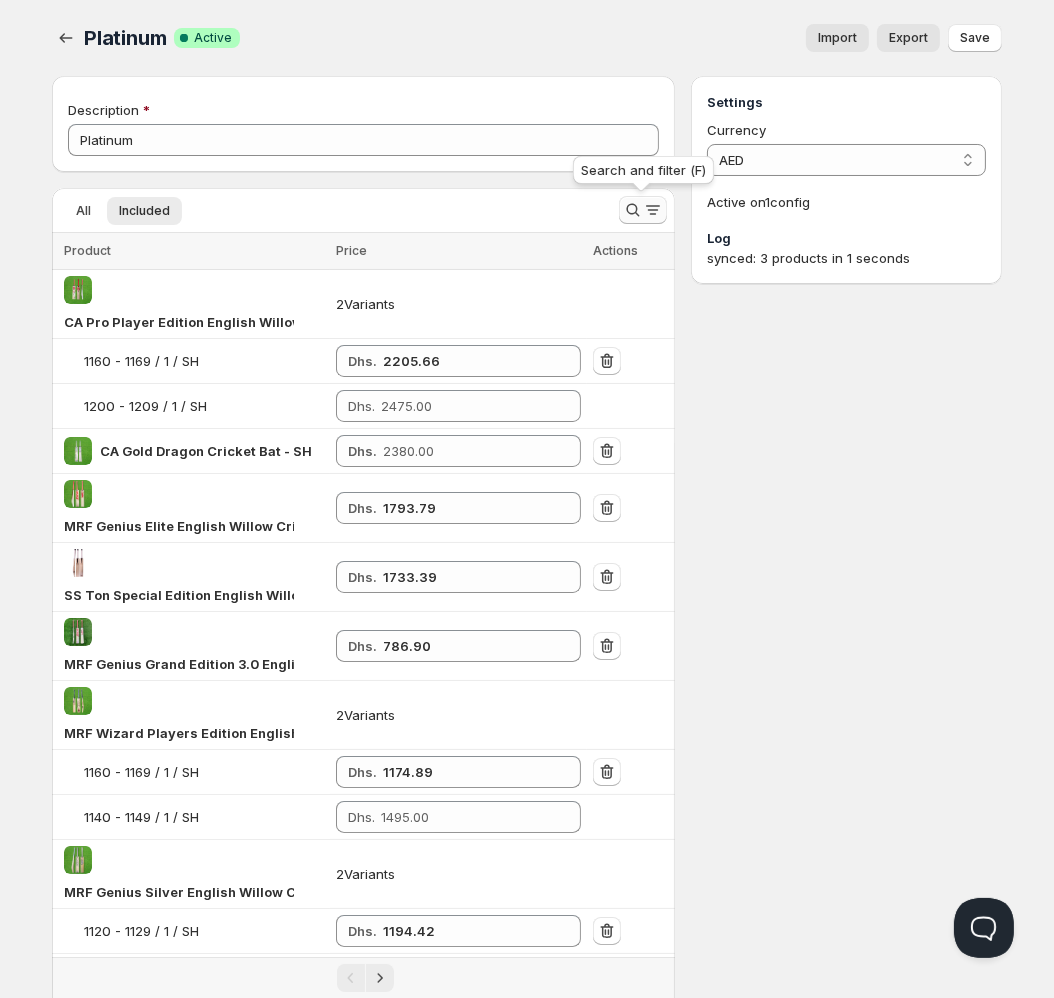 click 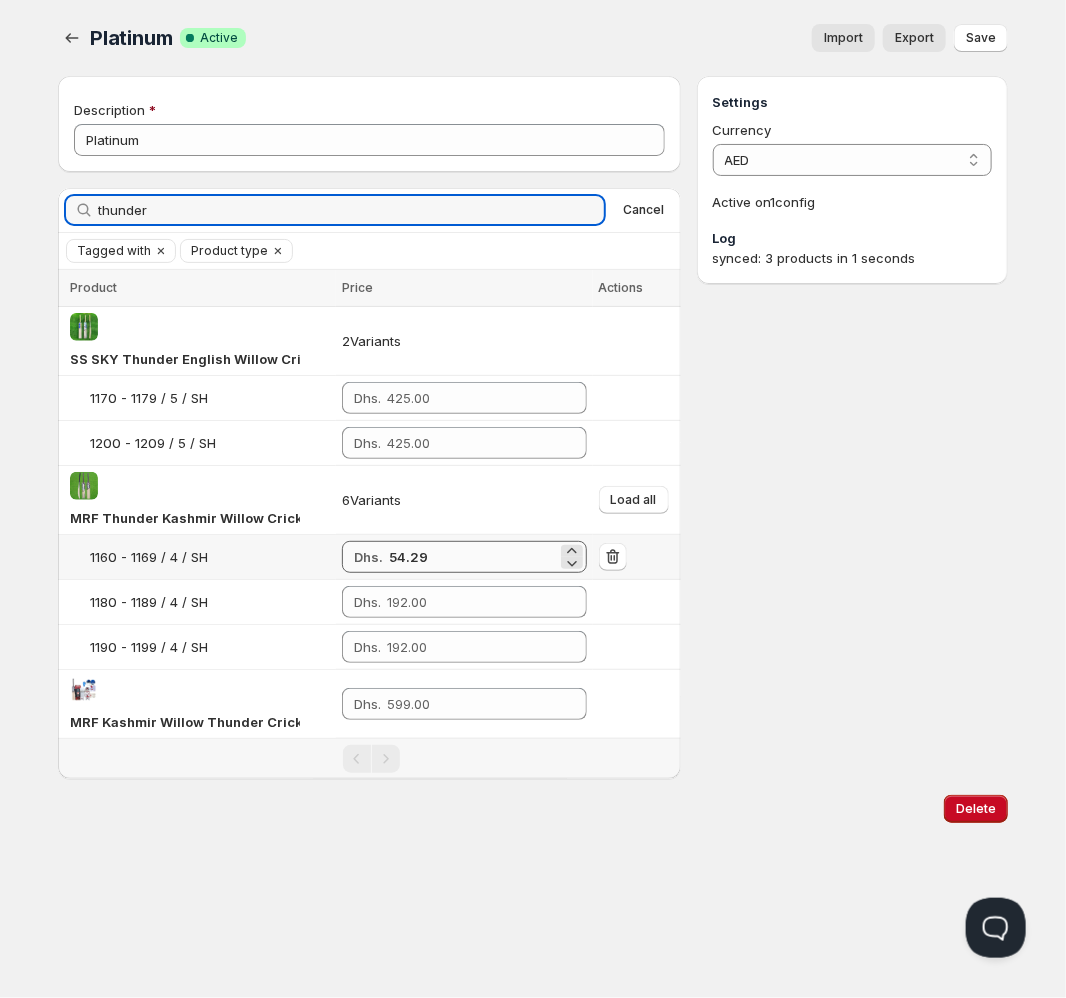 type on "thunder" 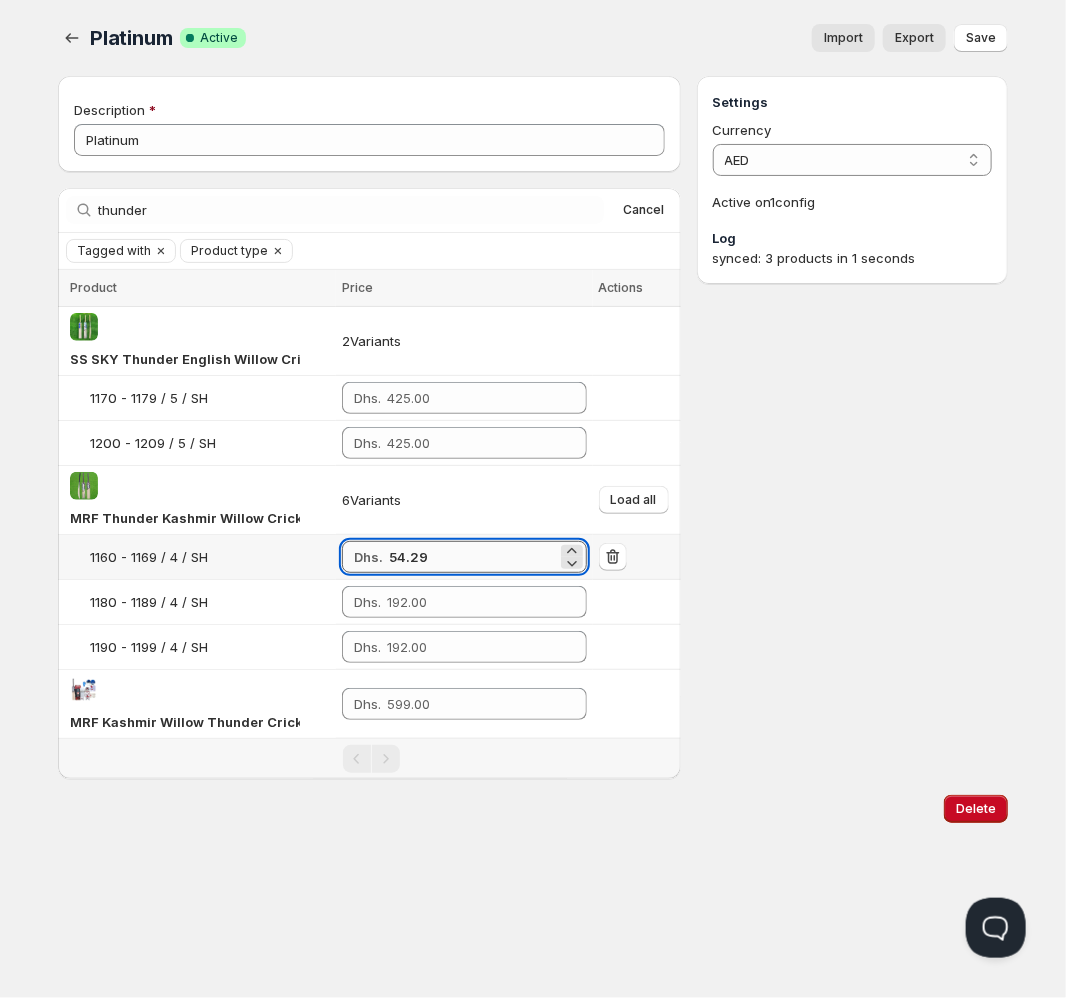 click on "54.29" at bounding box center [473, 557] 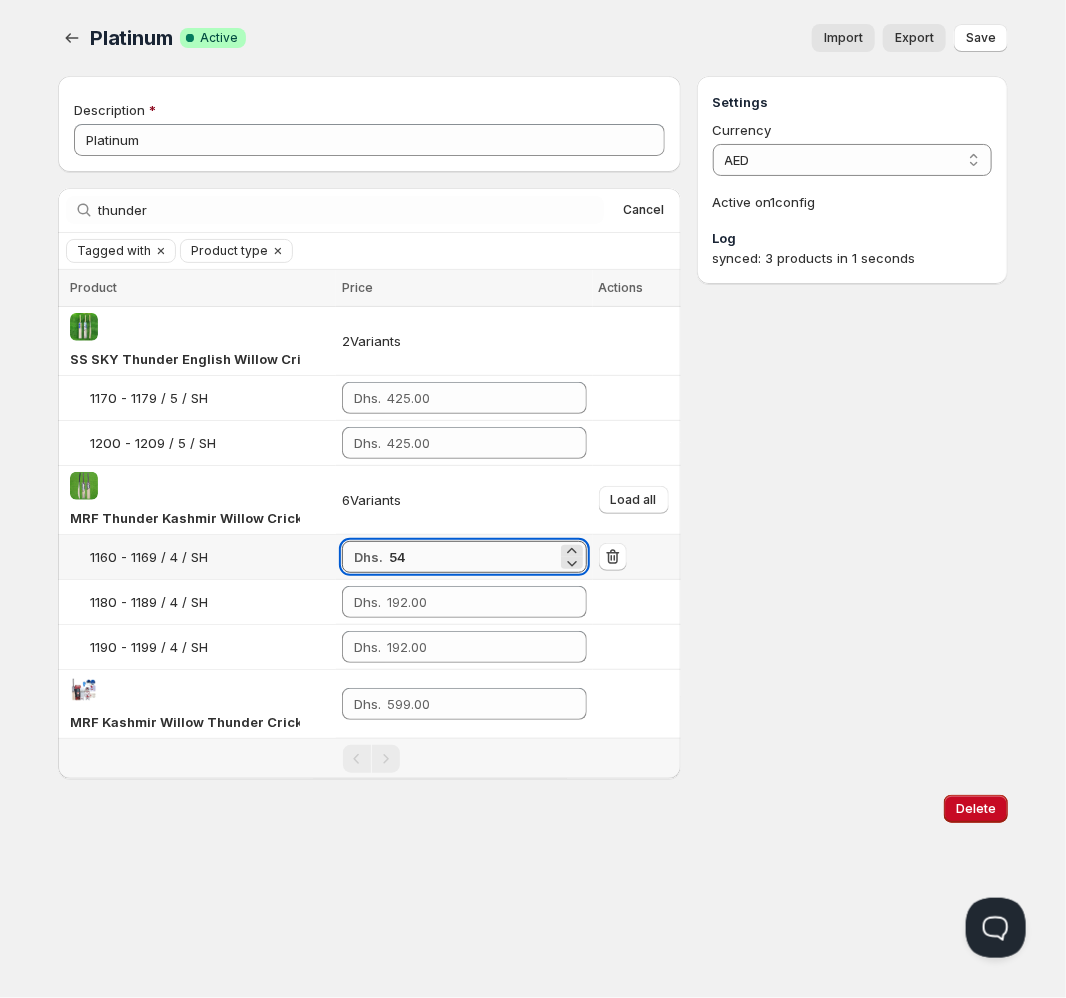 type on "5" 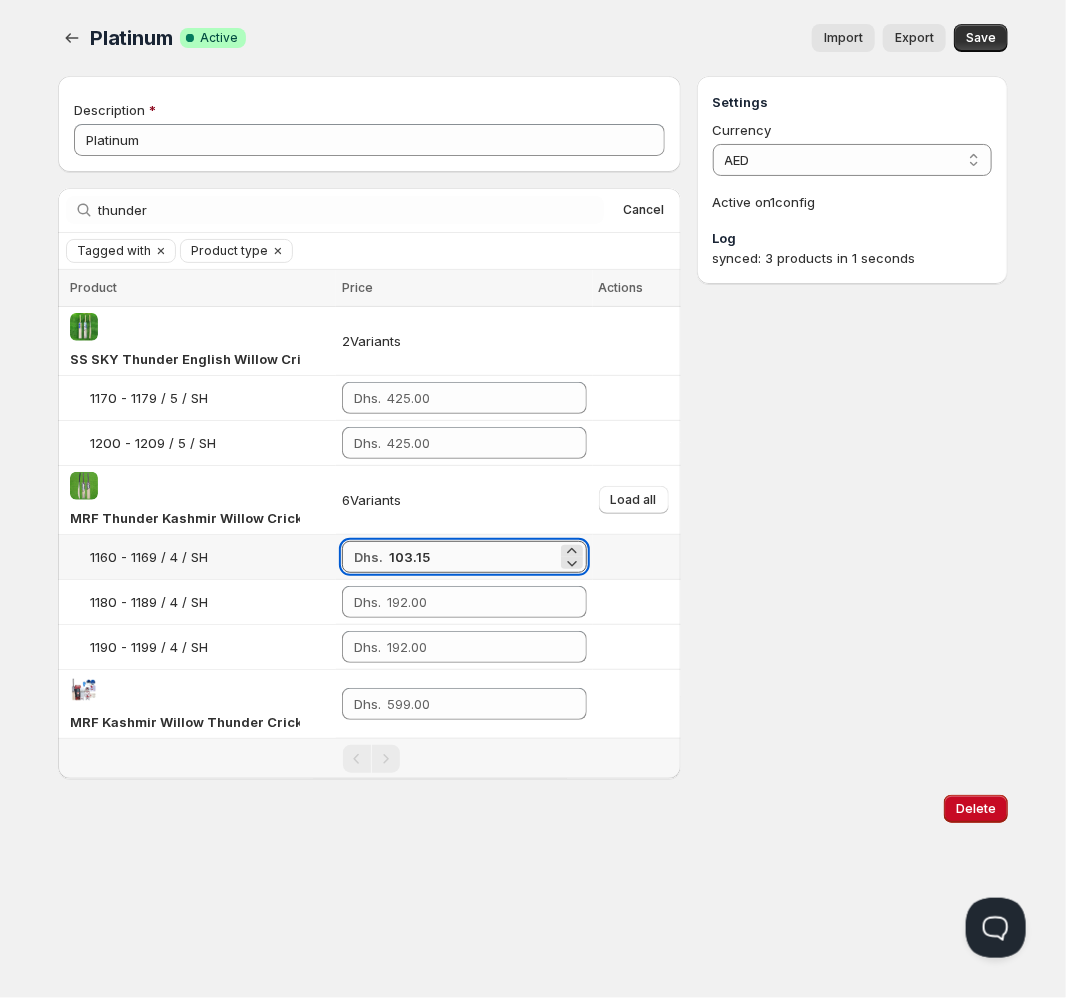 type on "103.15" 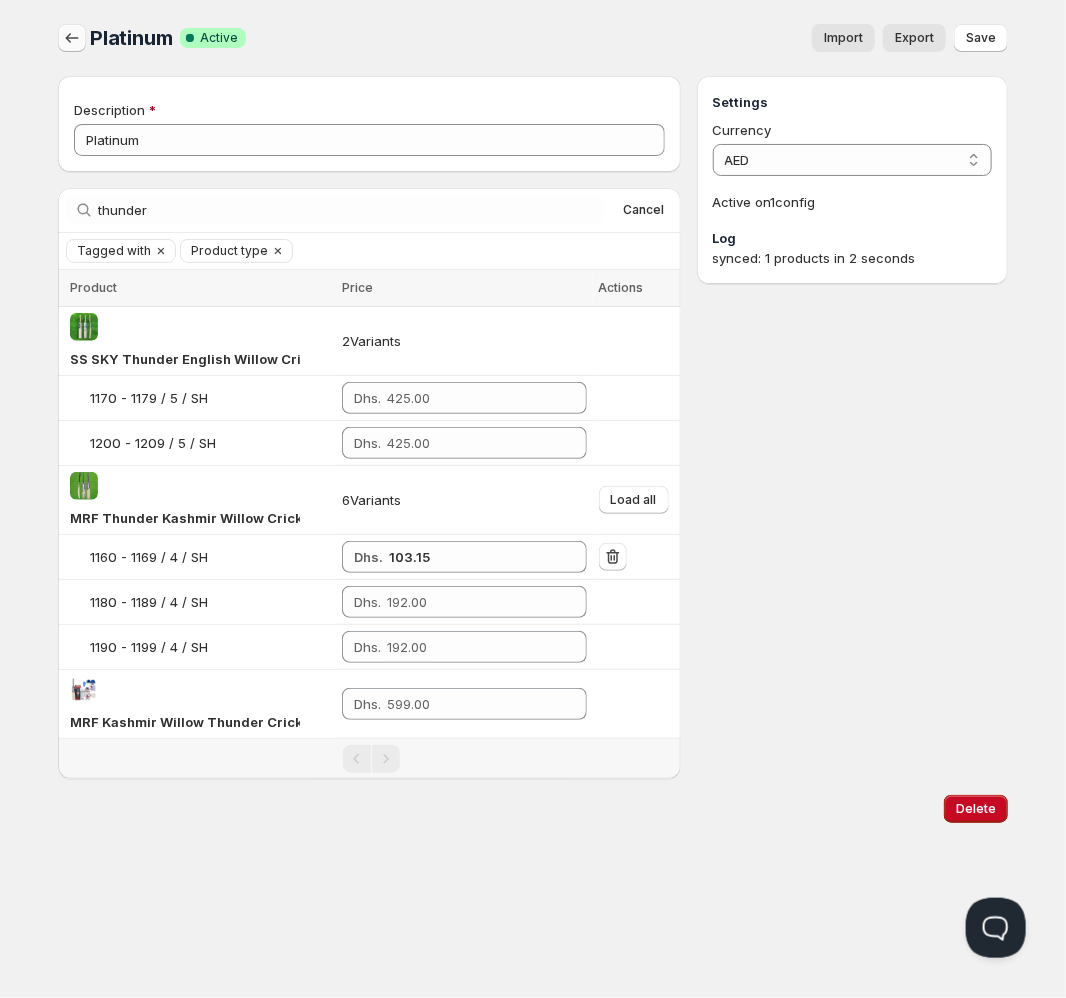 click at bounding box center [72, 38] 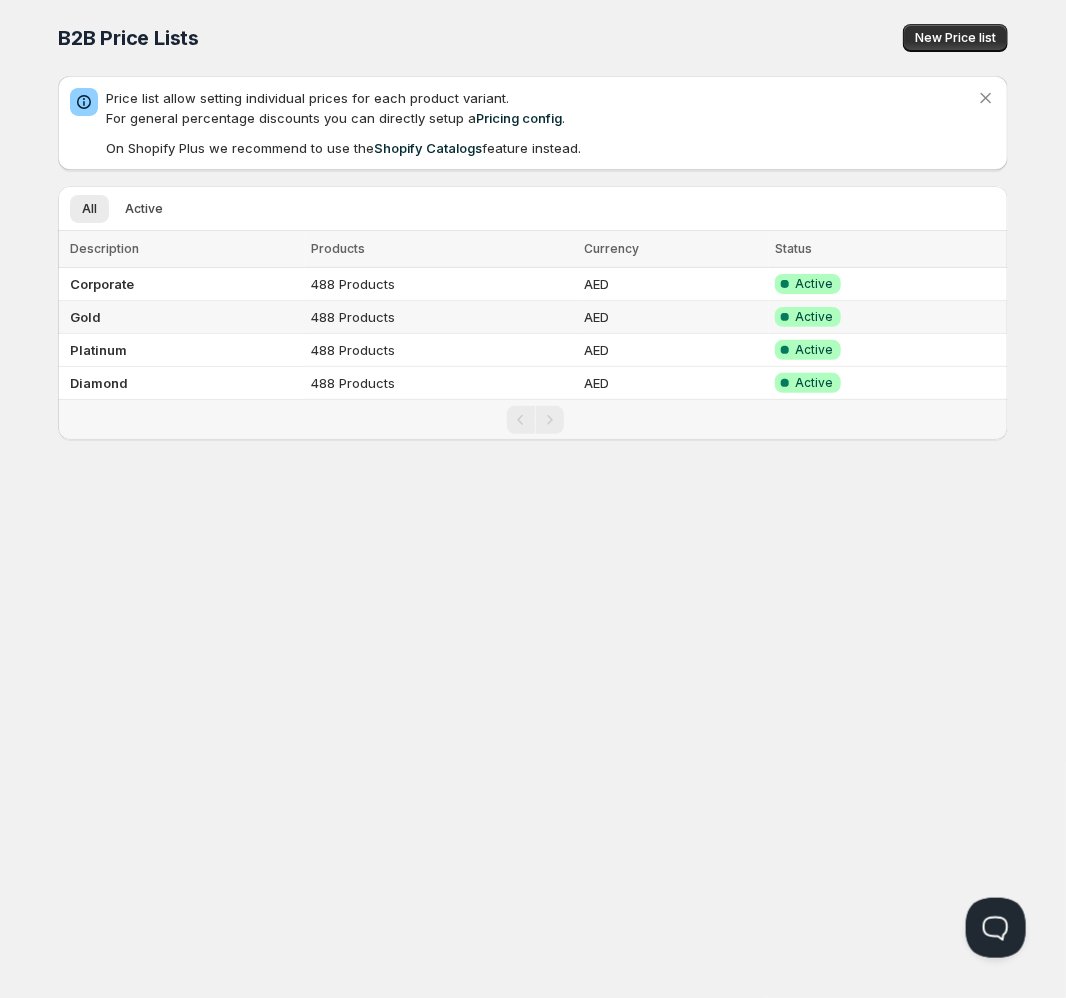 click on "Gold" at bounding box center (181, 317) 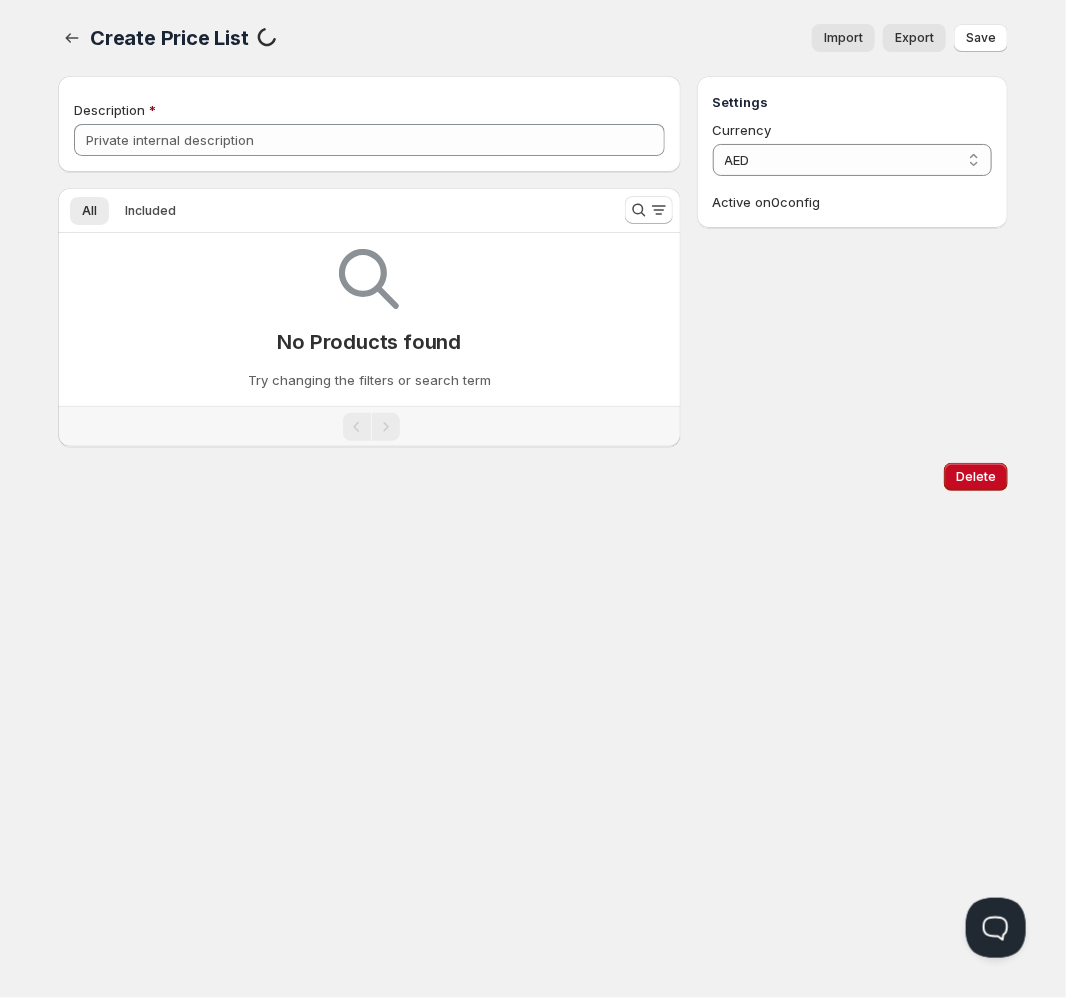 type on "Gold" 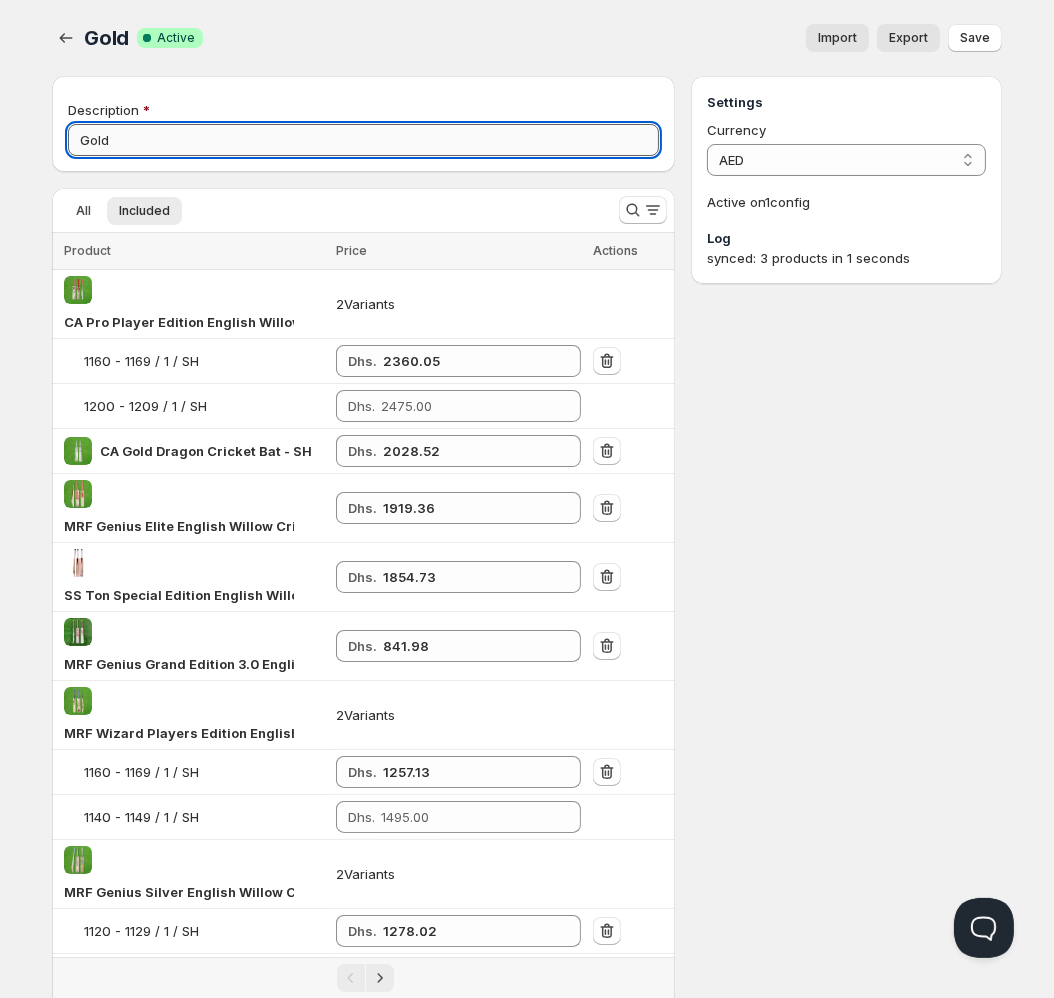 click on "Gold" at bounding box center (363, 140) 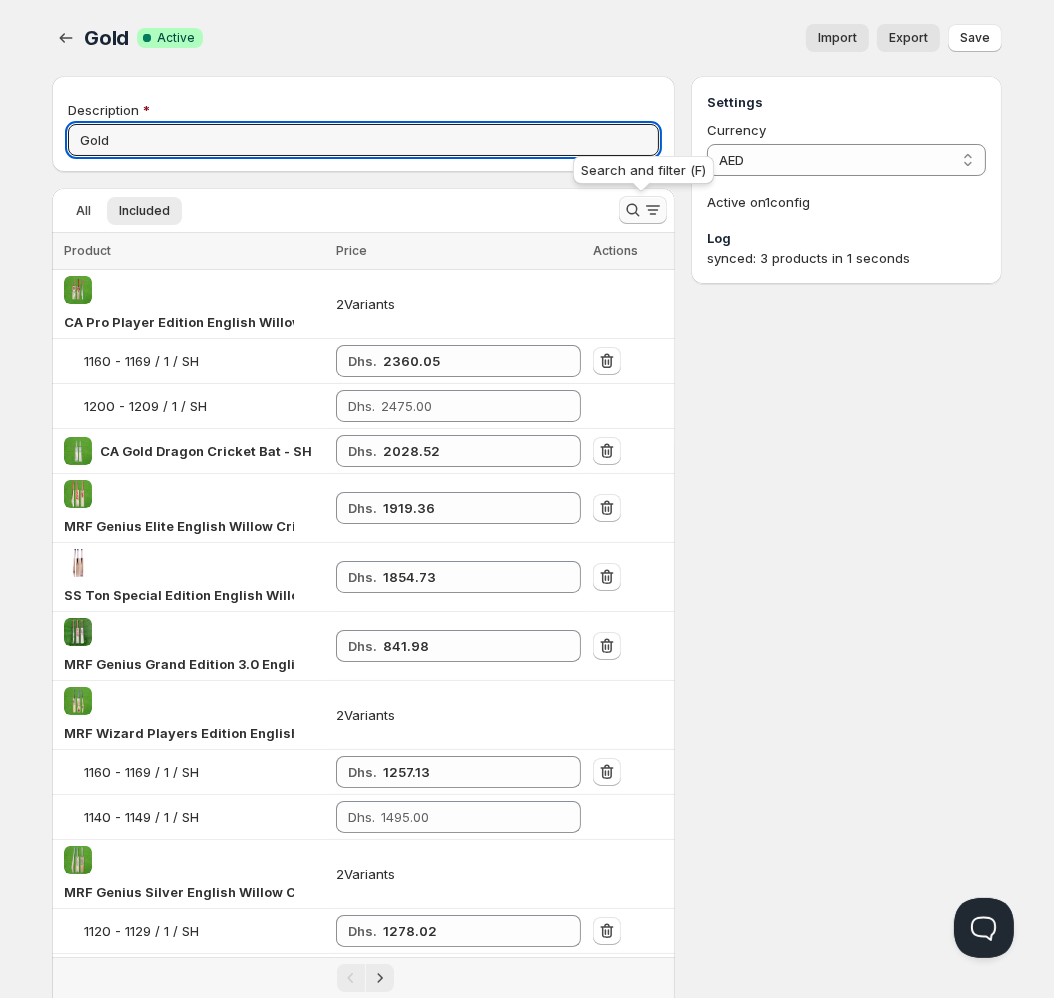 click 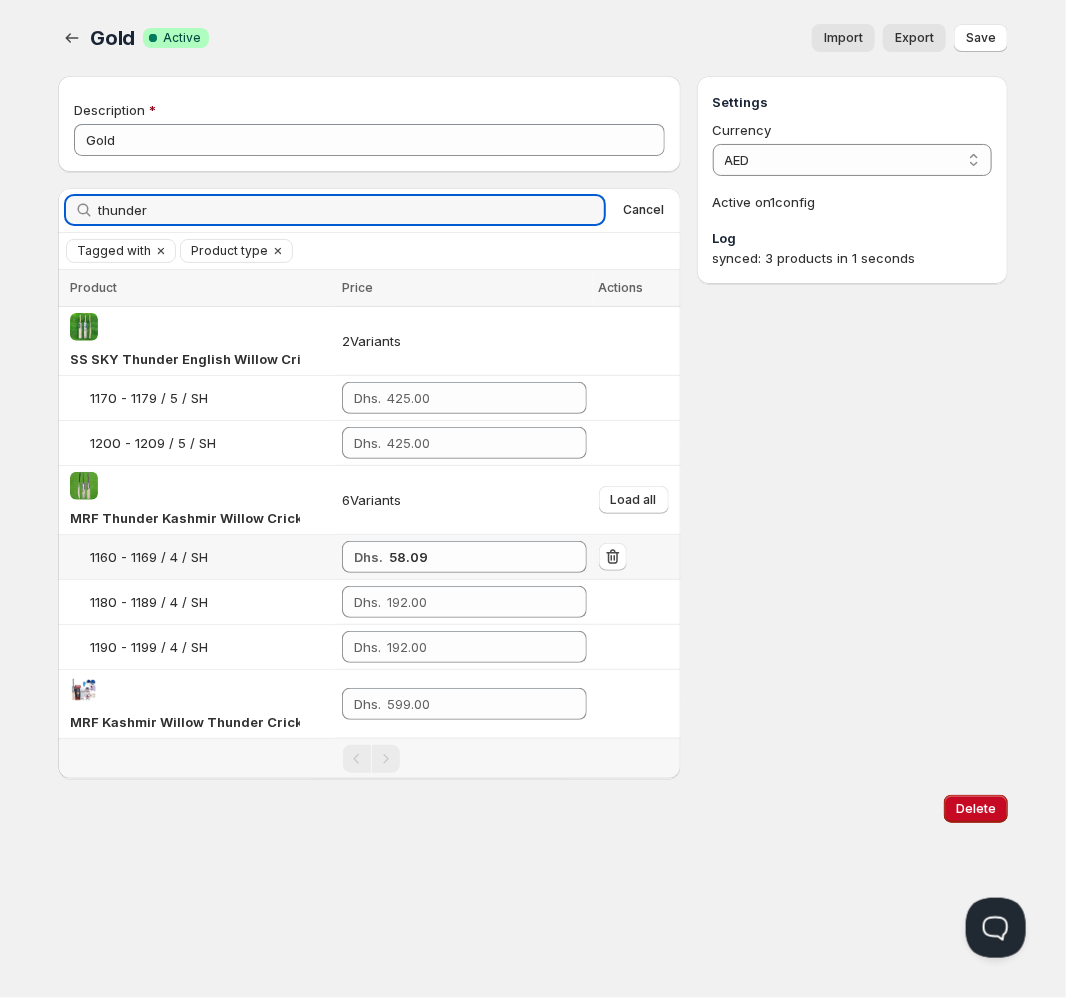 type on "thunder" 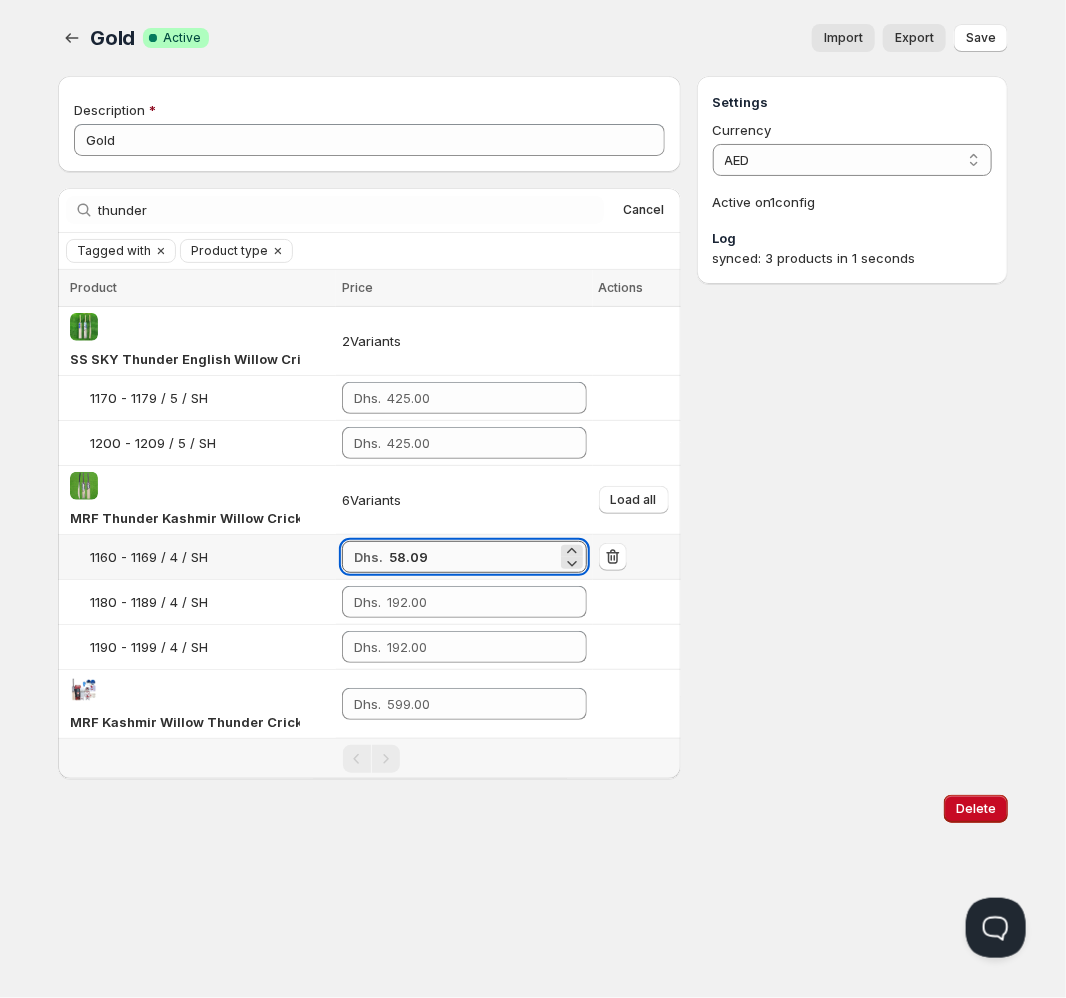 click on "58.09" at bounding box center [473, 557] 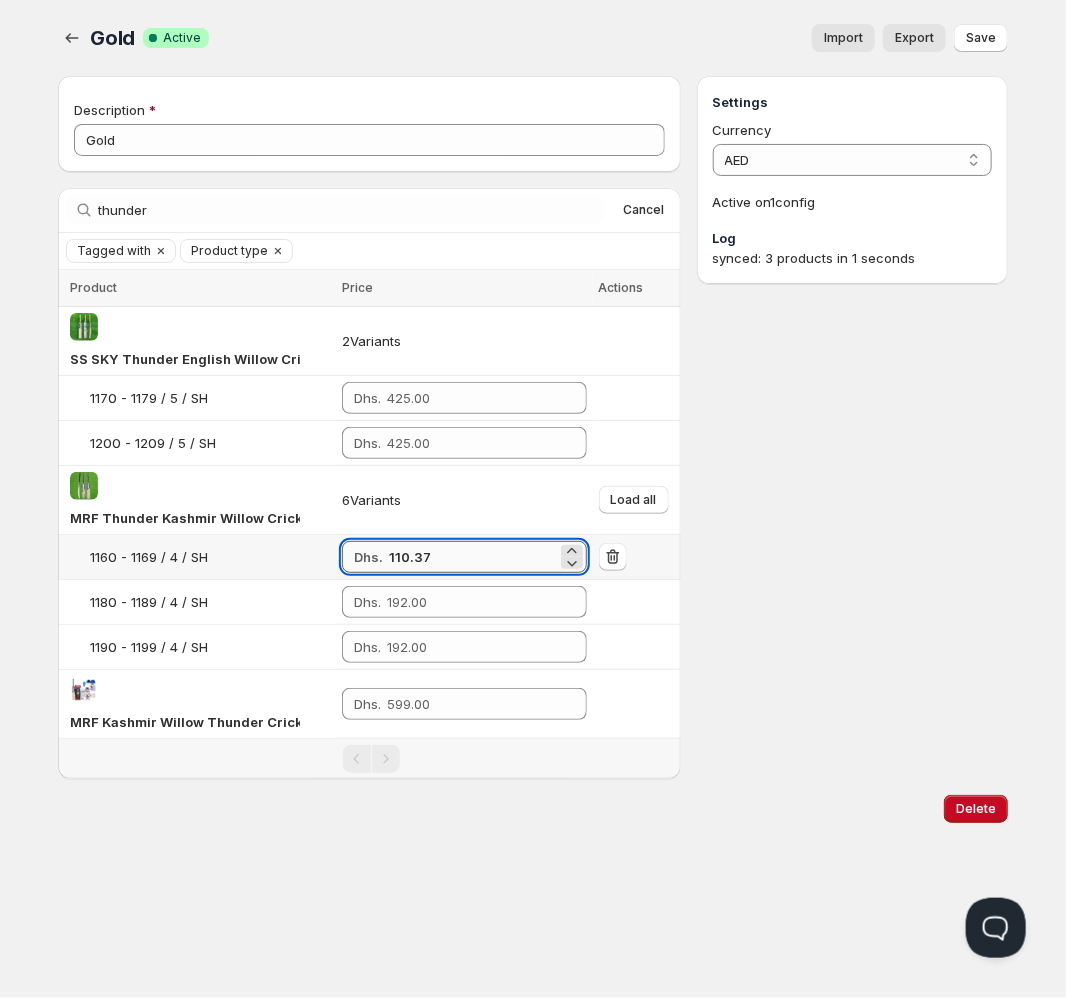 type on "110.37" 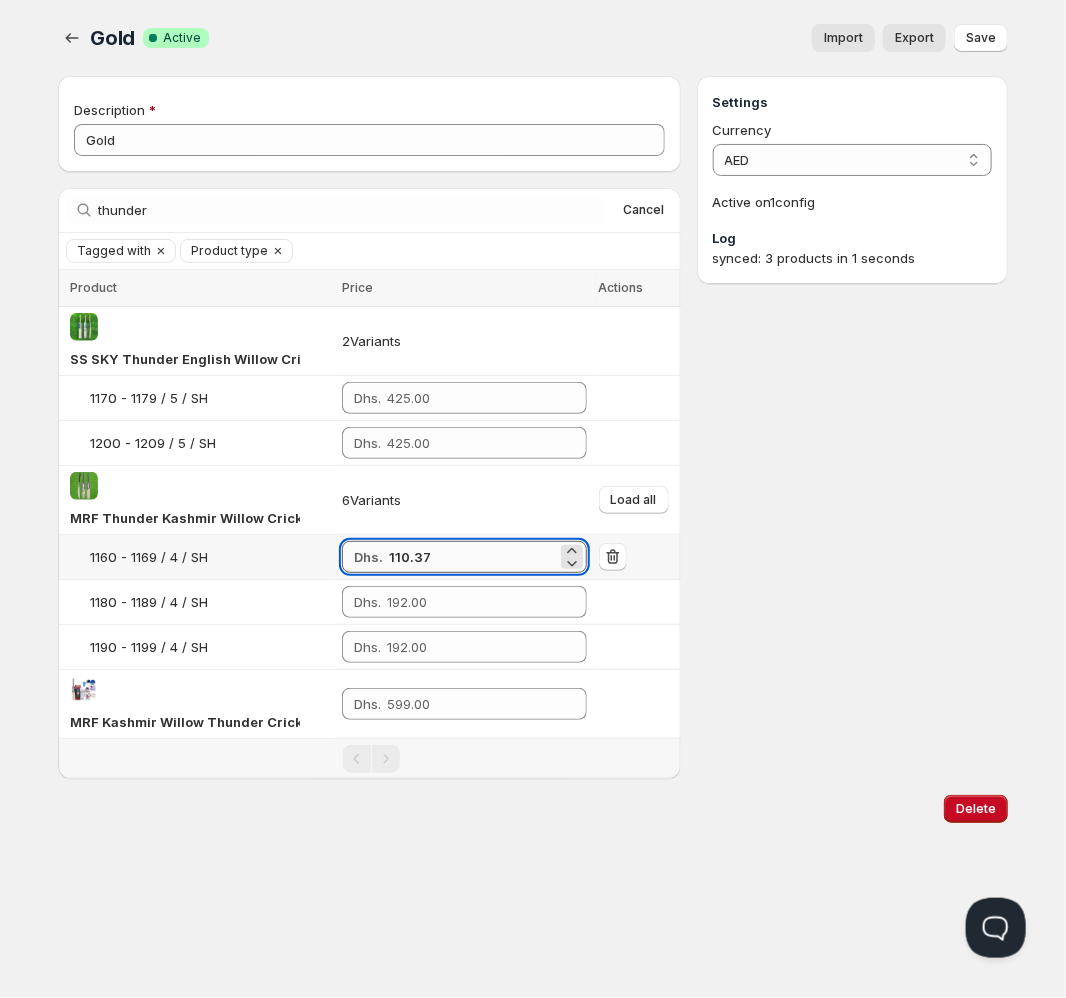 type 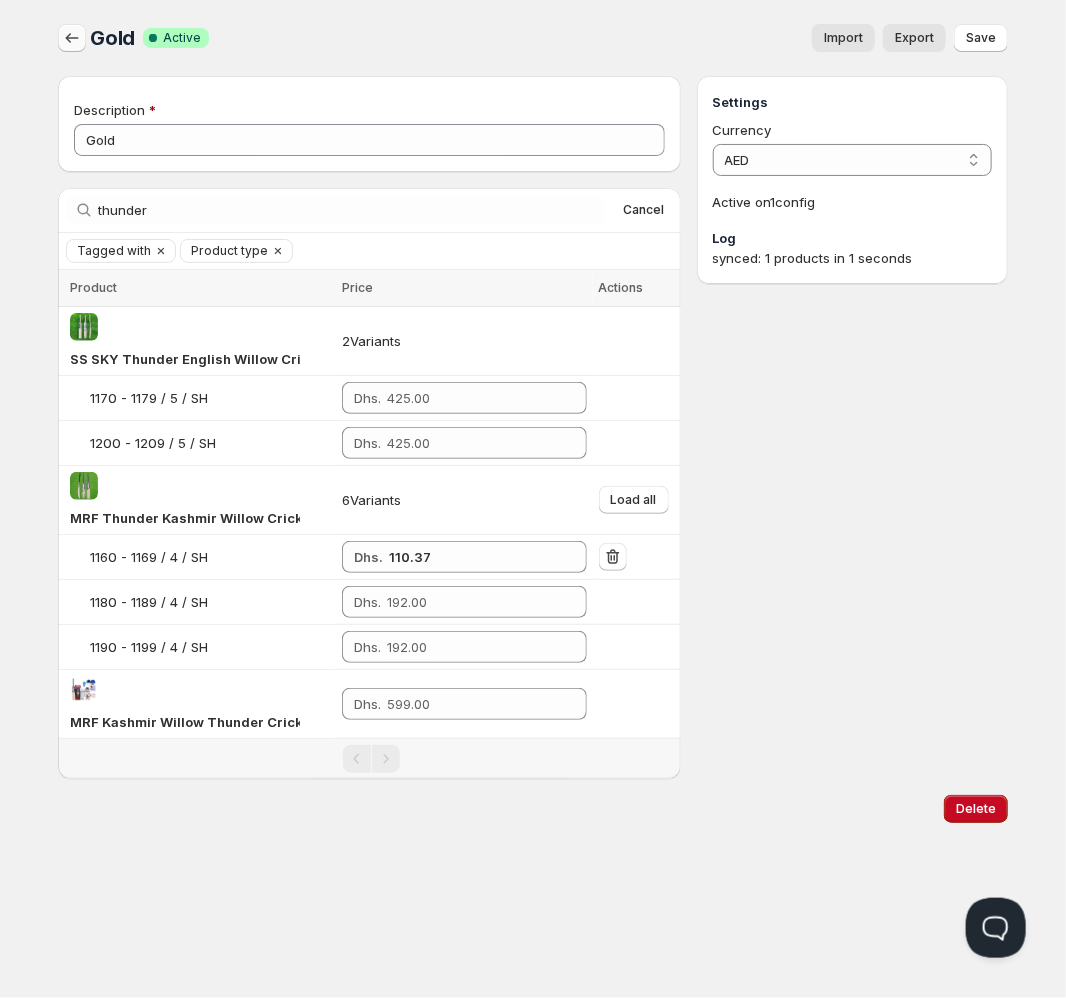 click 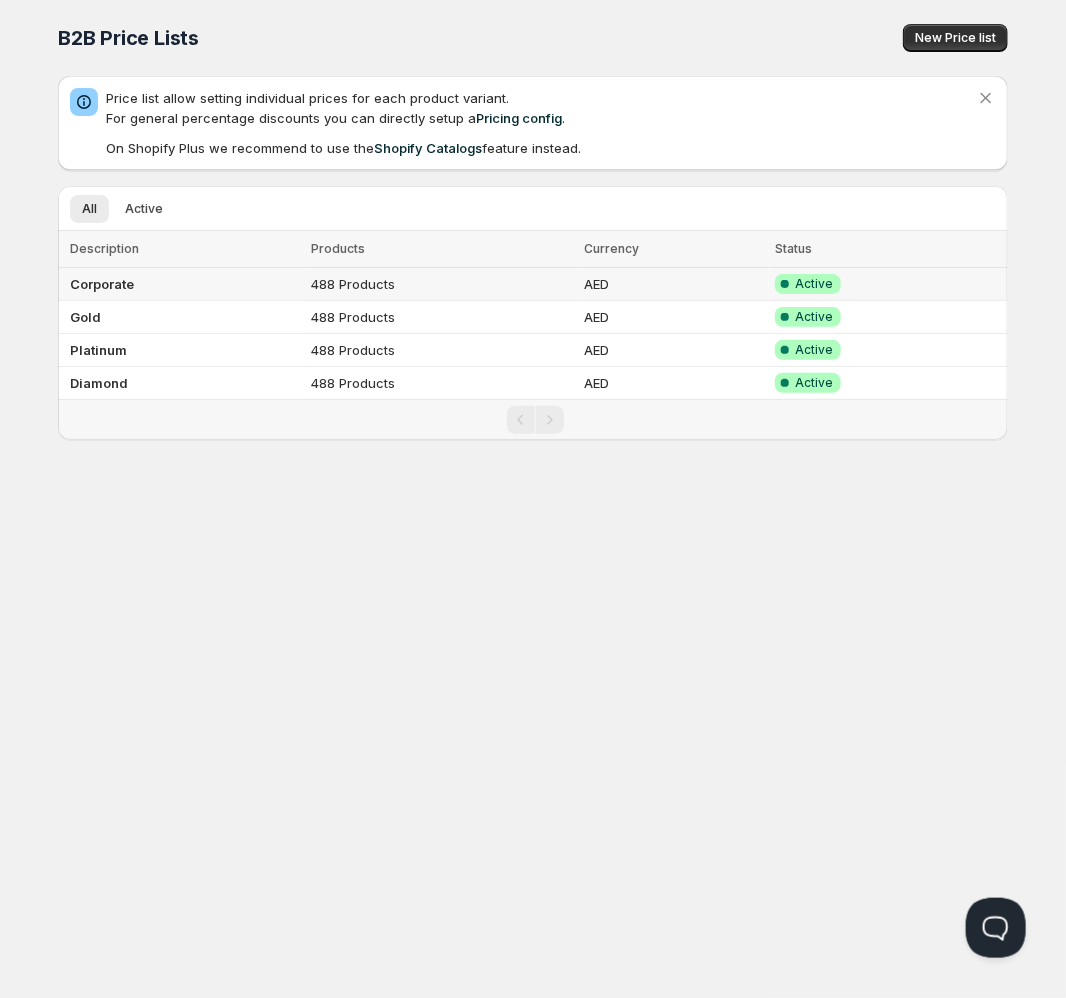 click on "488   Products" at bounding box center (441, 284) 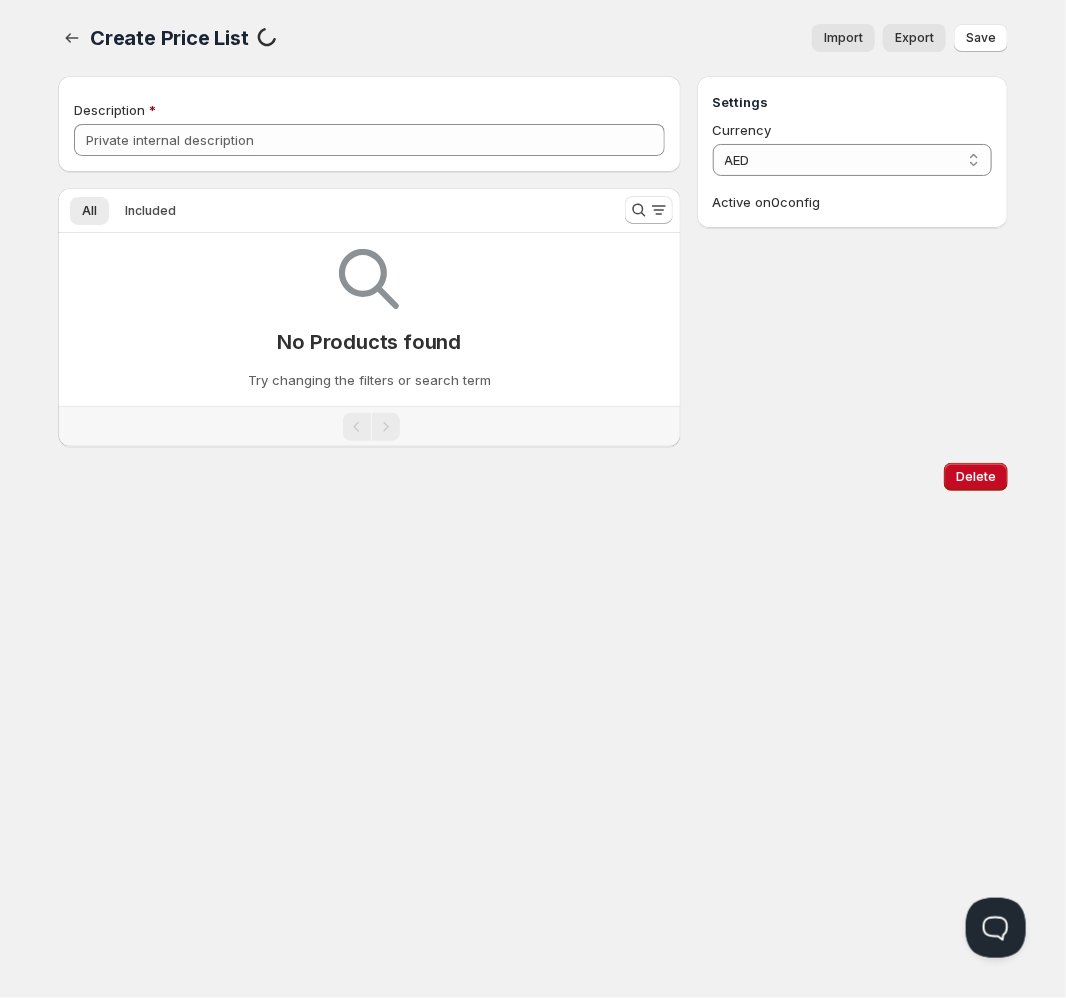 type on "Corporate" 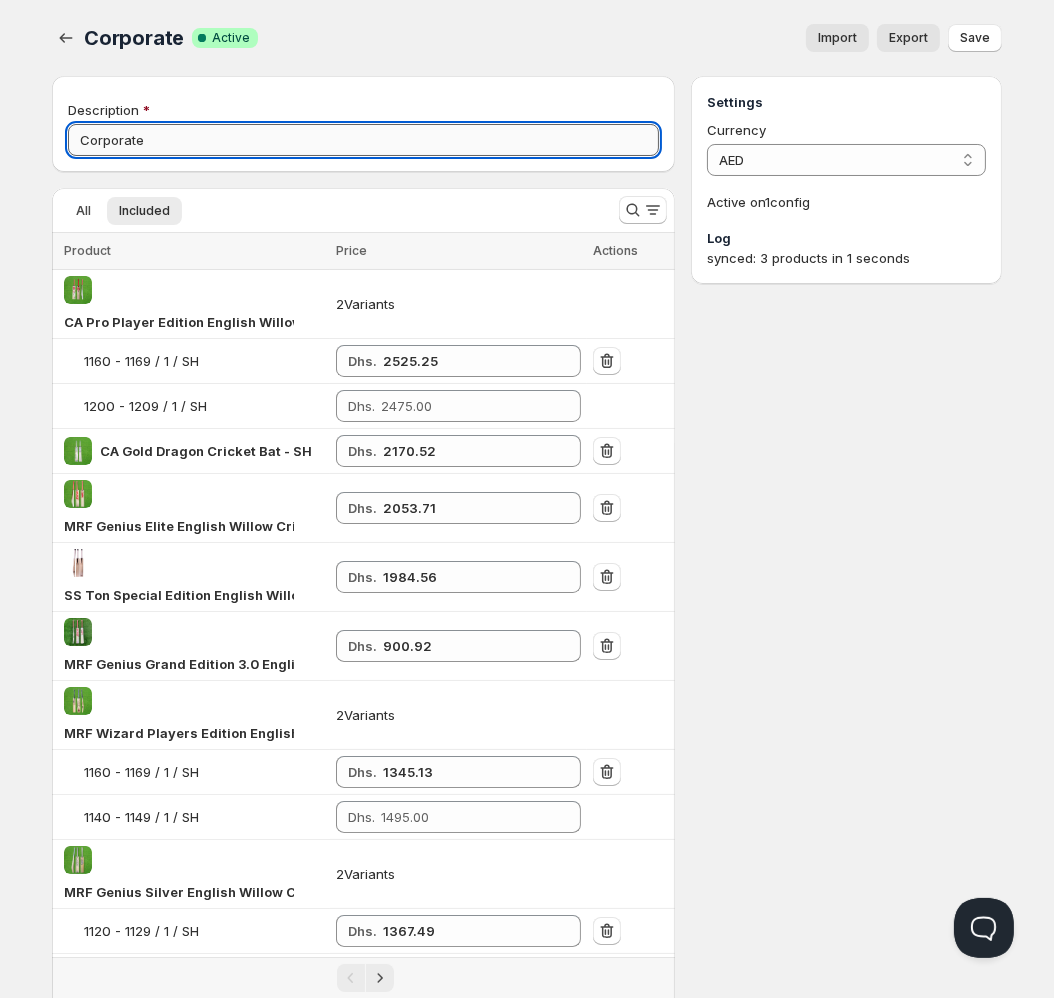 click on "Corporate" at bounding box center (363, 140) 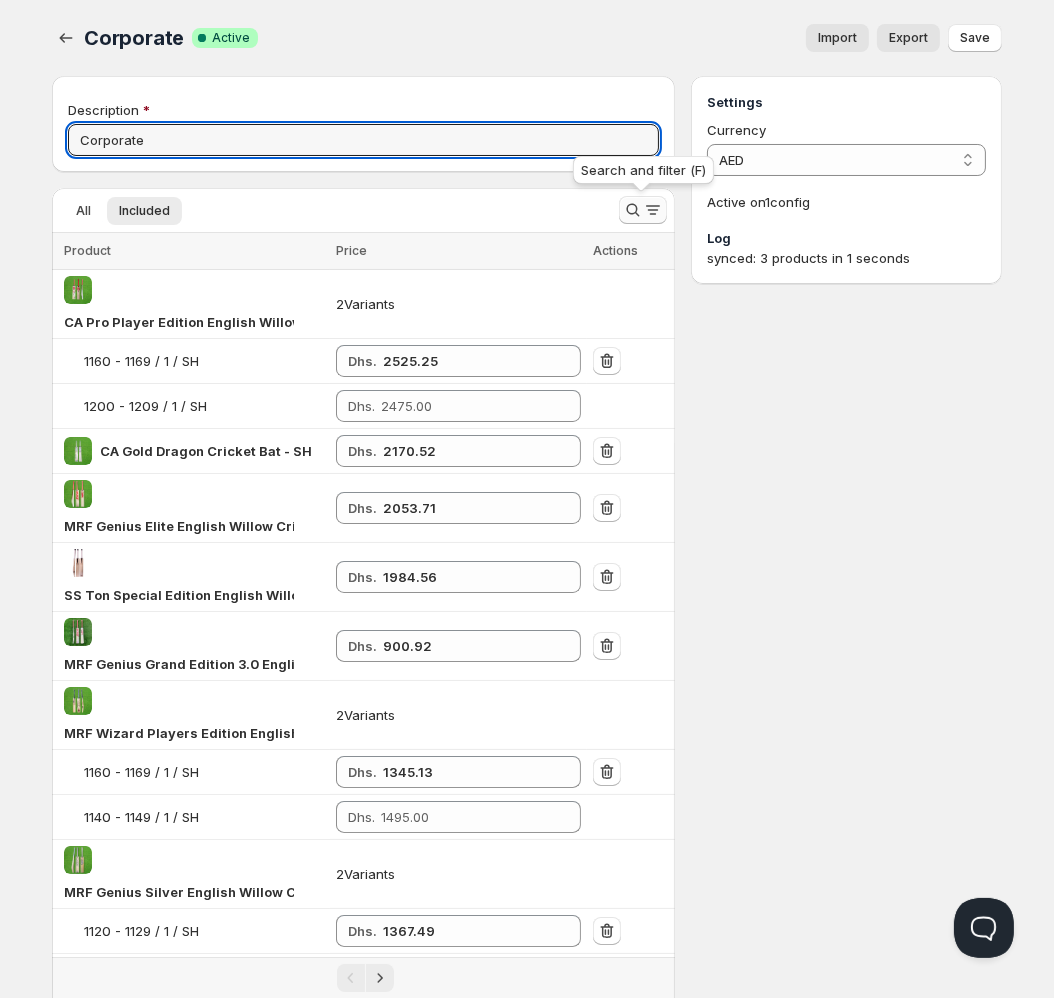 click 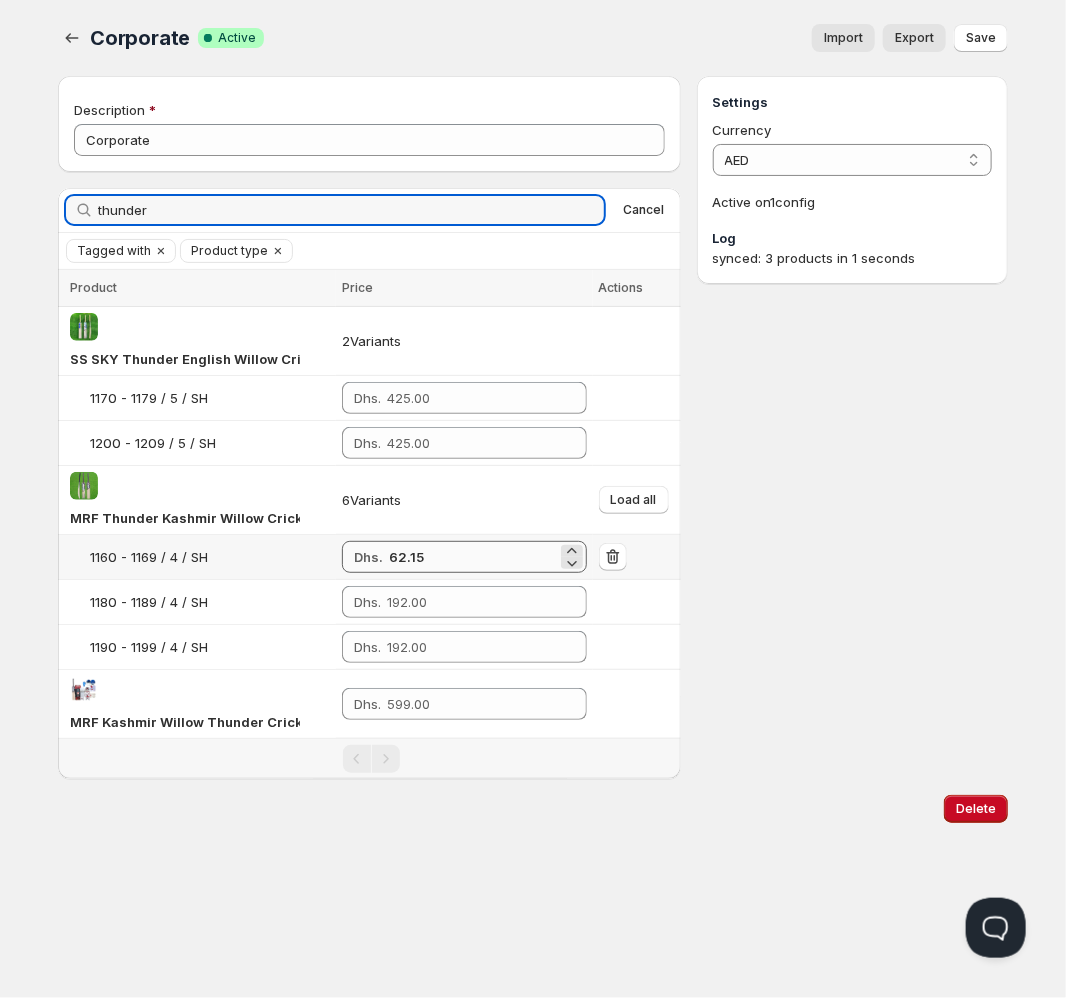 type on "thunder" 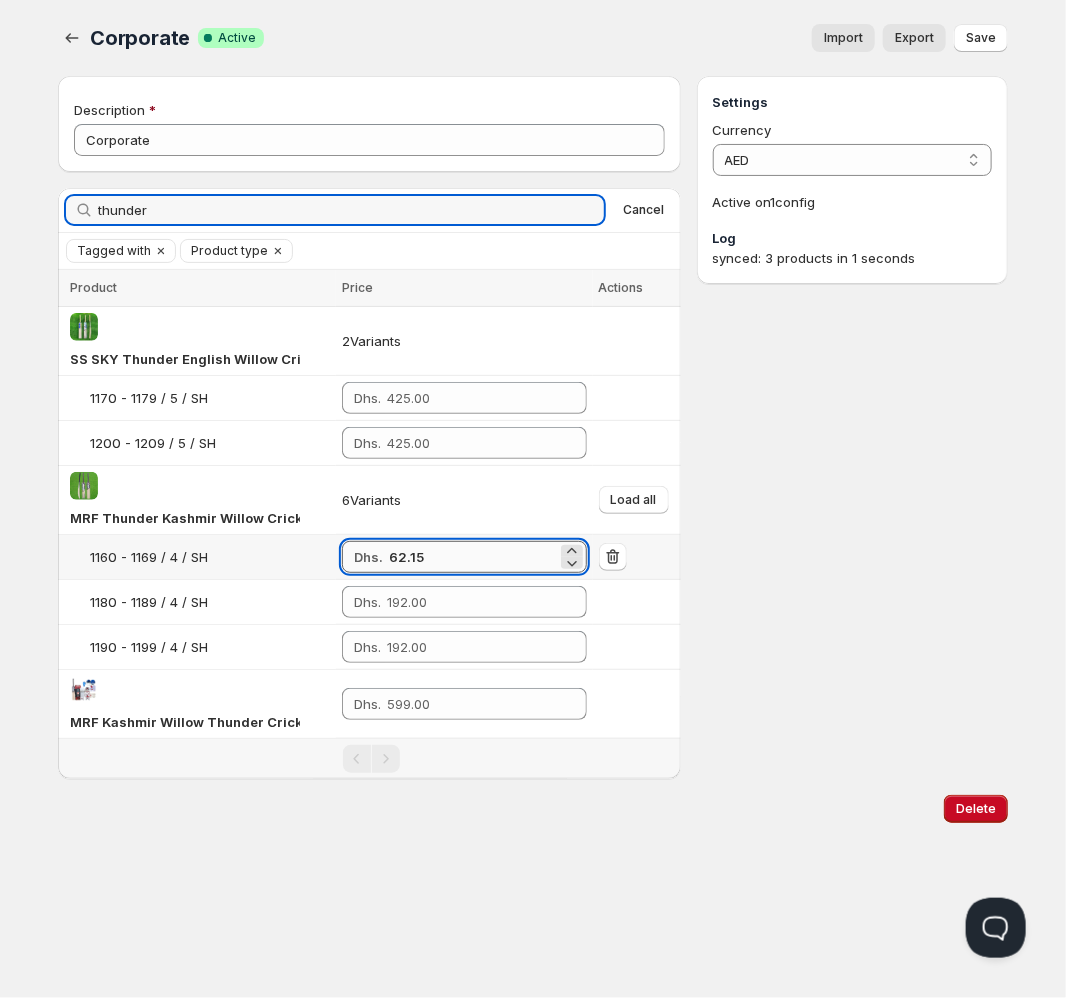 click on "62.15" at bounding box center [473, 557] 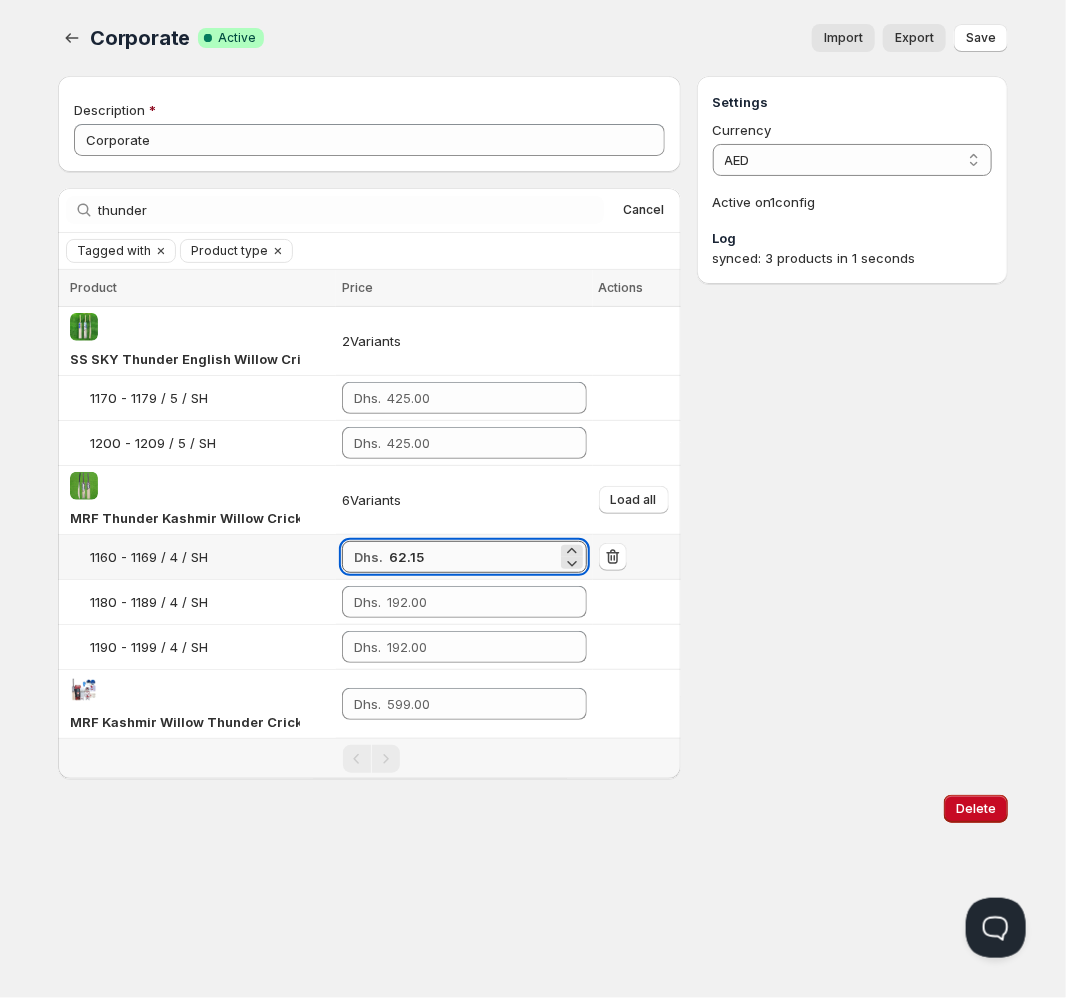 click on "62.15" at bounding box center [473, 557] 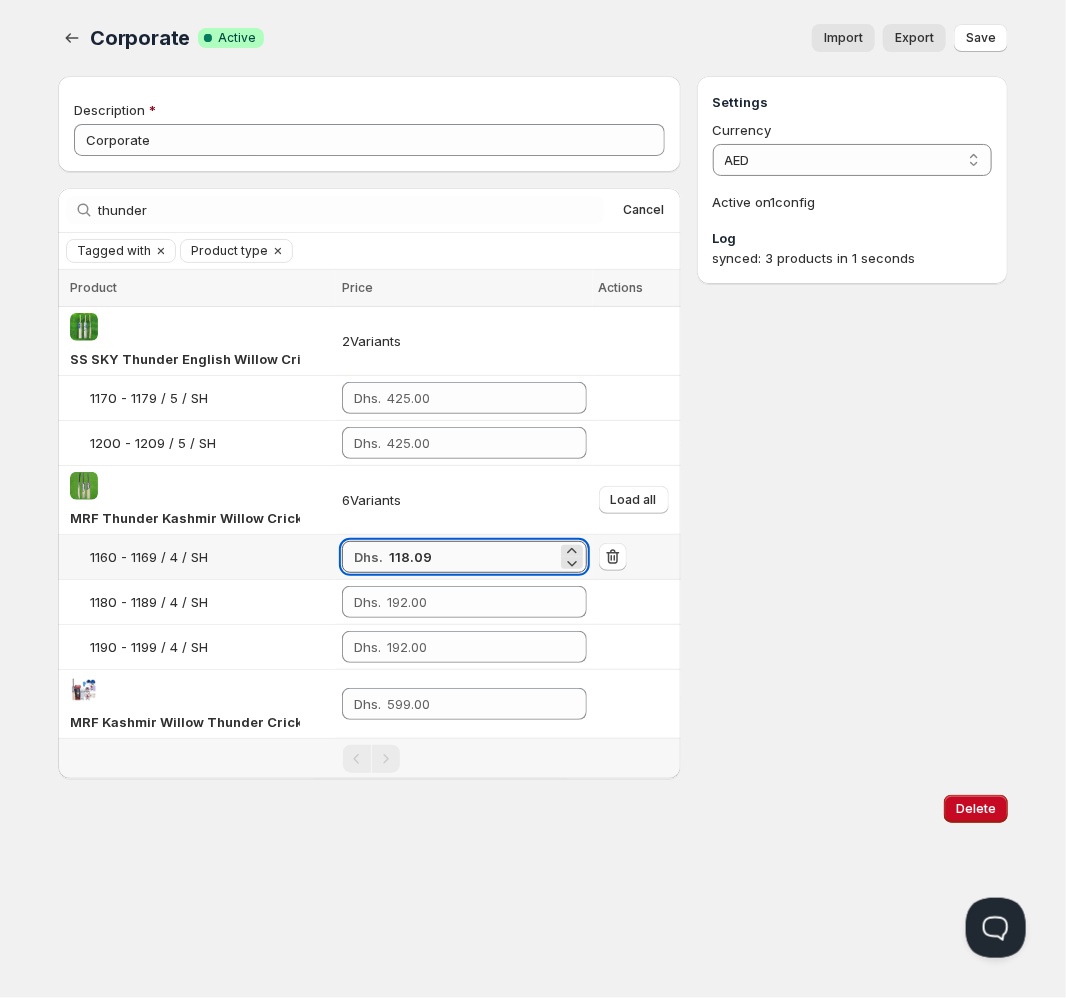 type on "118.09" 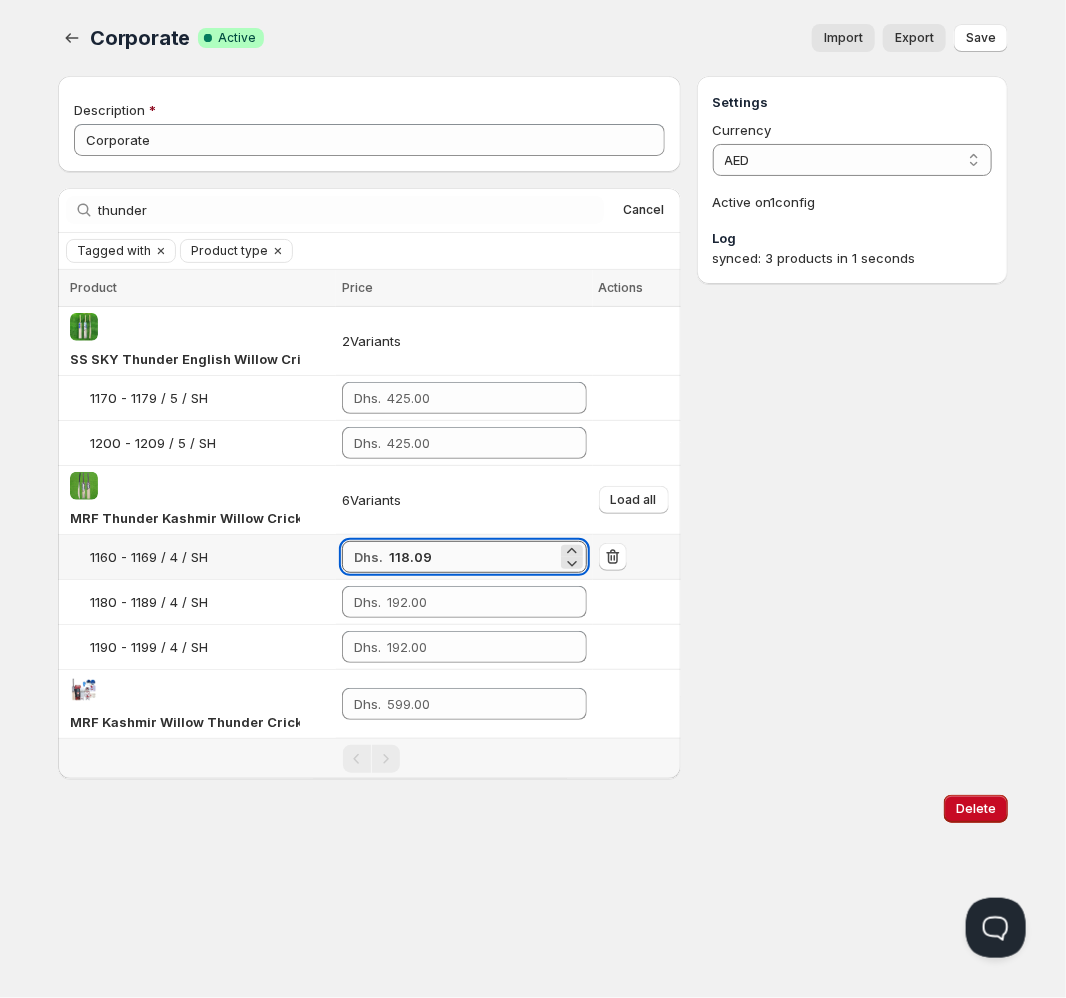 type 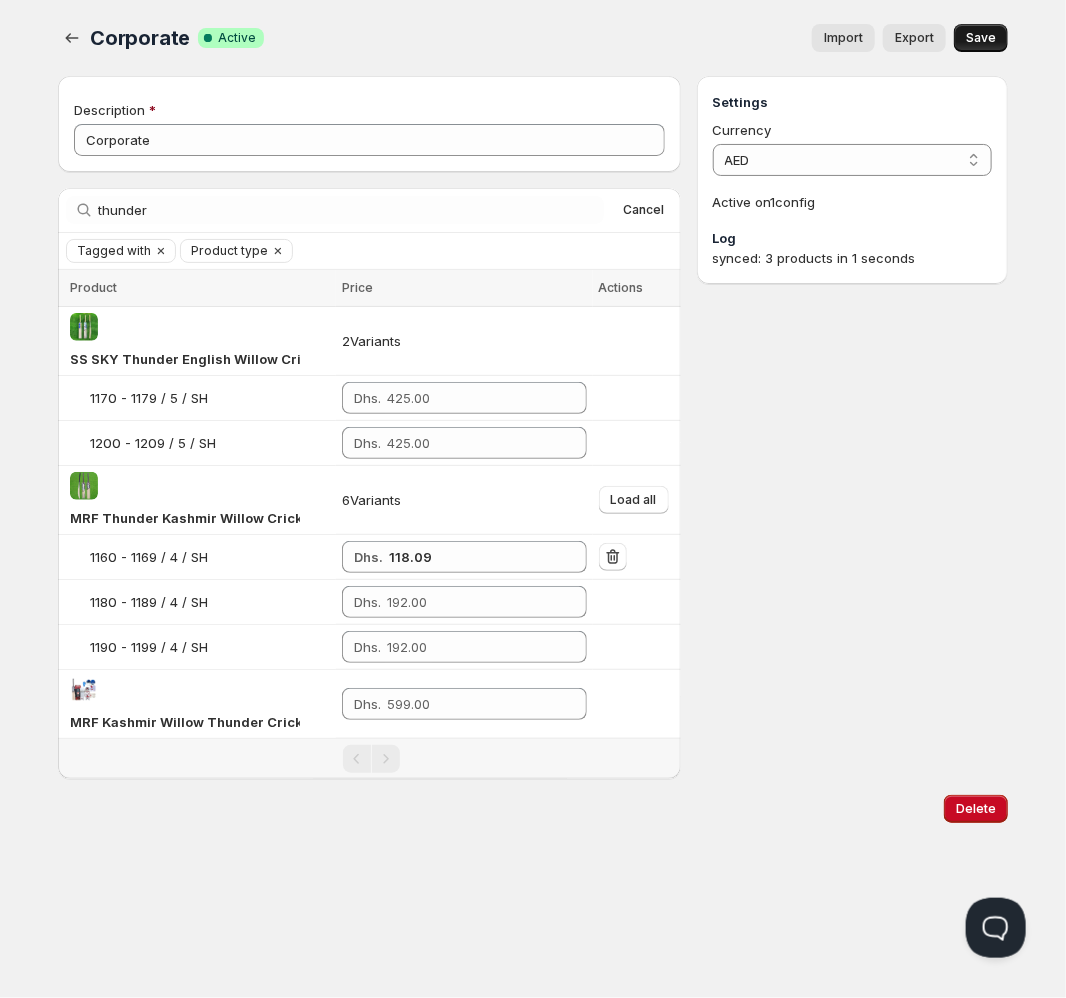 click on "Save" at bounding box center (981, 38) 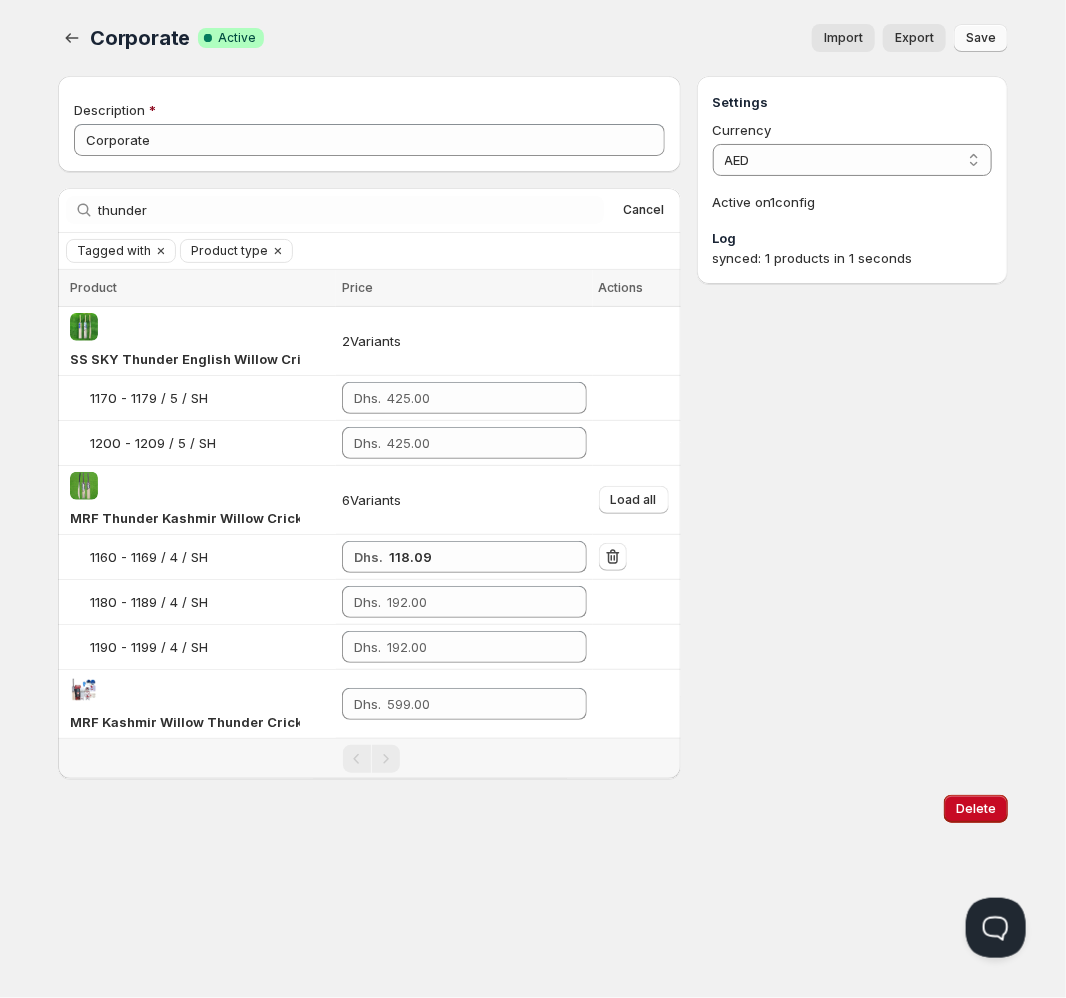 click on "Save" at bounding box center (981, 38) 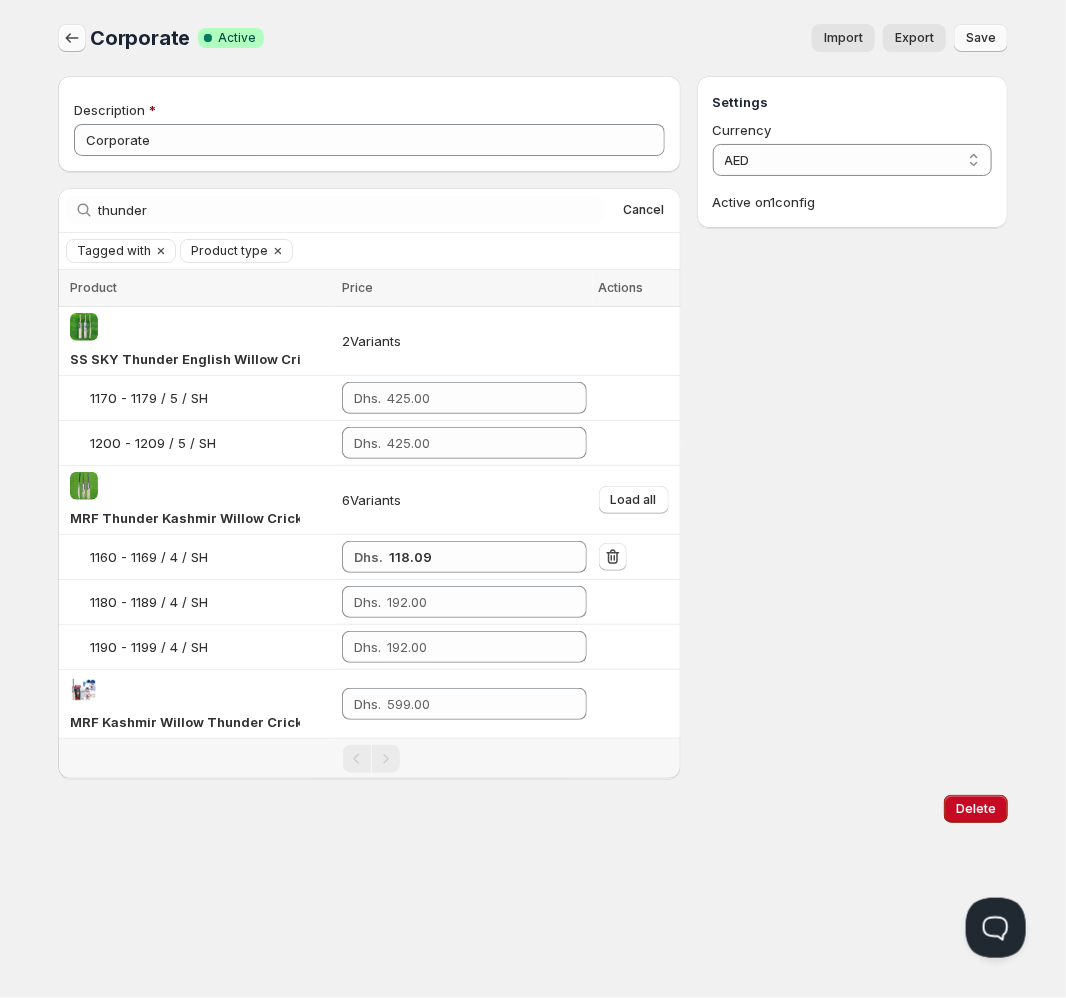 click 